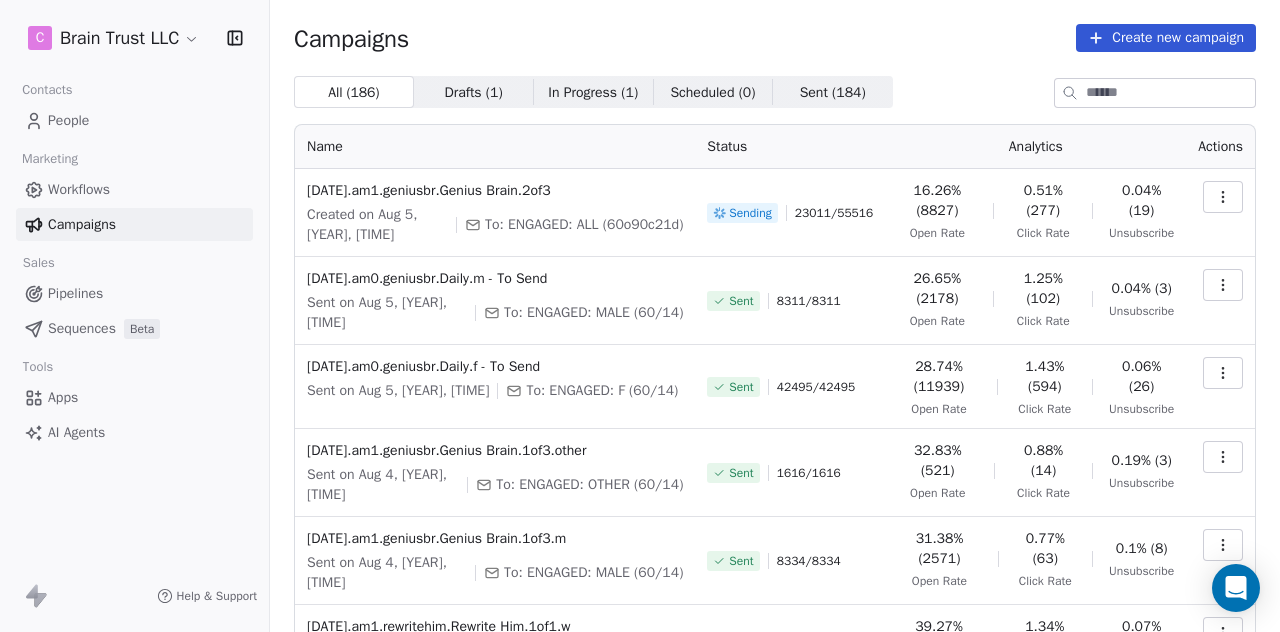 scroll, scrollTop: 0, scrollLeft: 0, axis: both 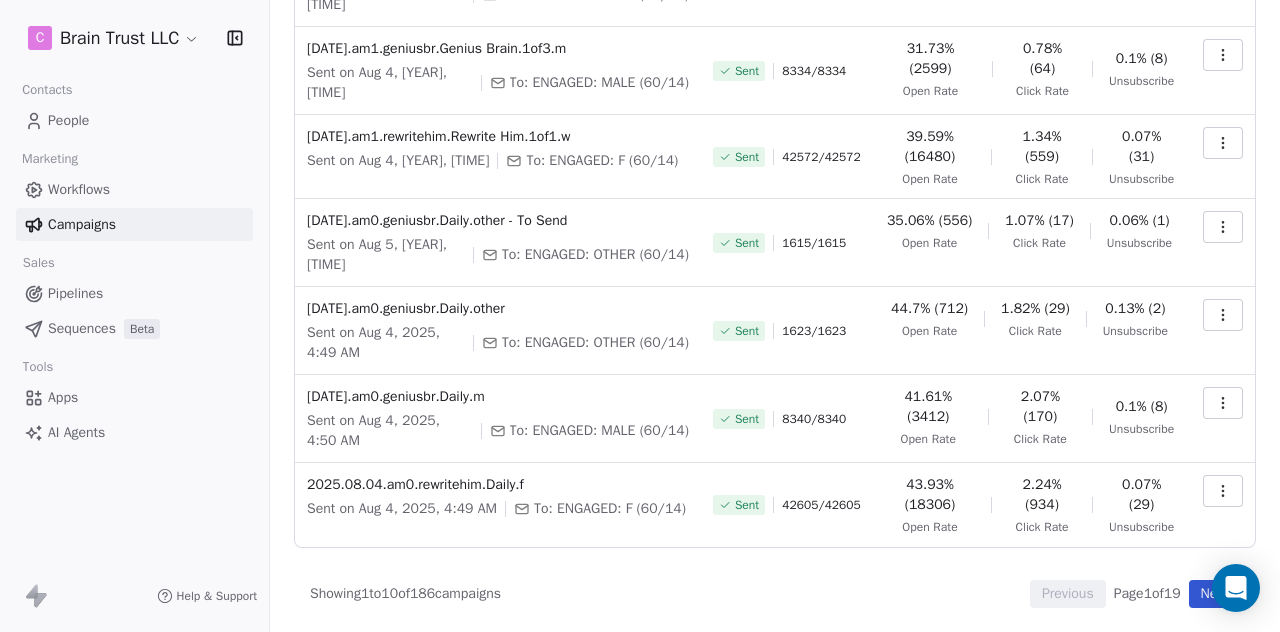 click on "Next" at bounding box center [1214, 594] 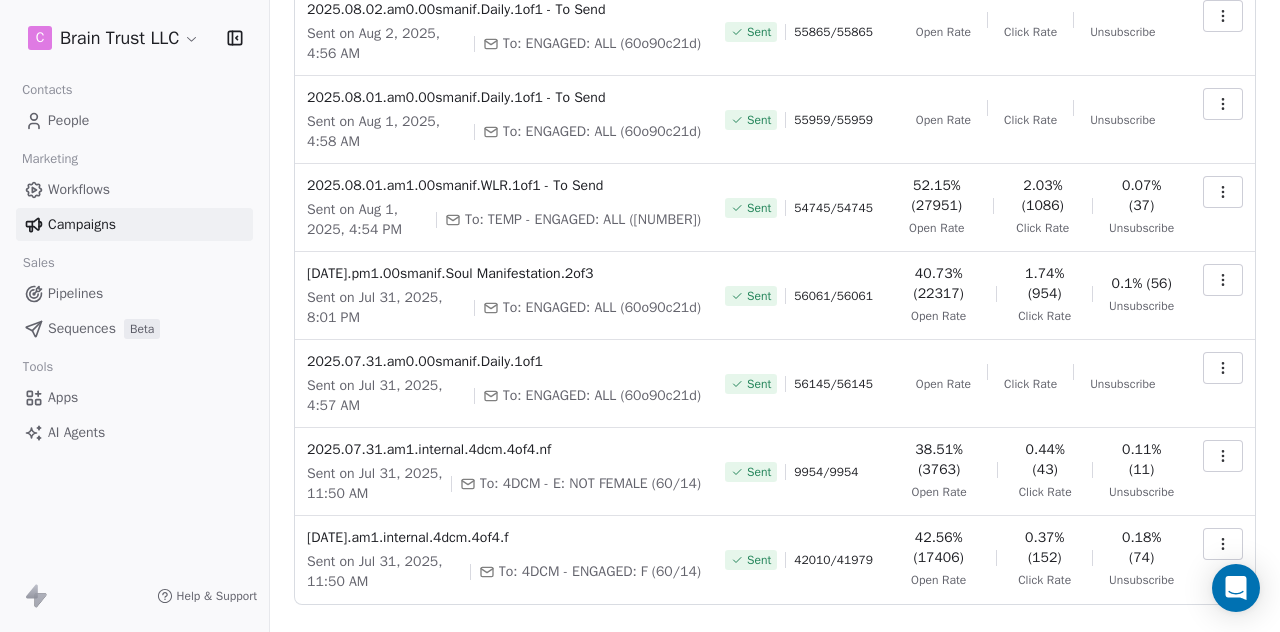 scroll, scrollTop: 493, scrollLeft: 0, axis: vertical 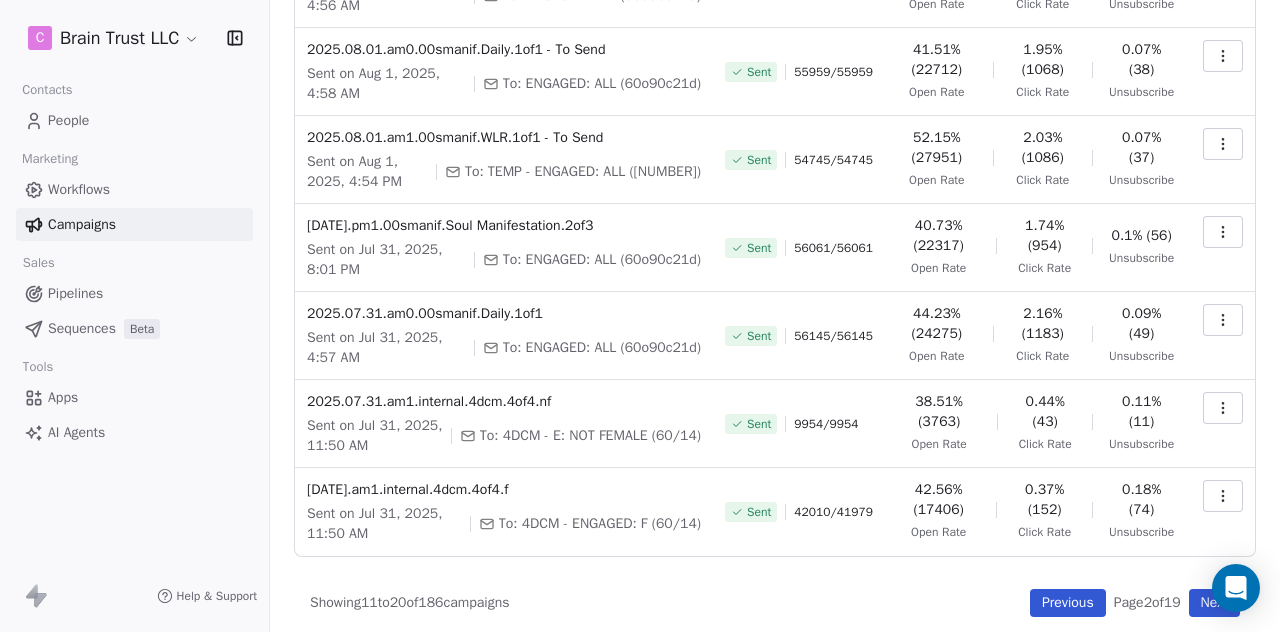 click on "Next" at bounding box center [1214, 603] 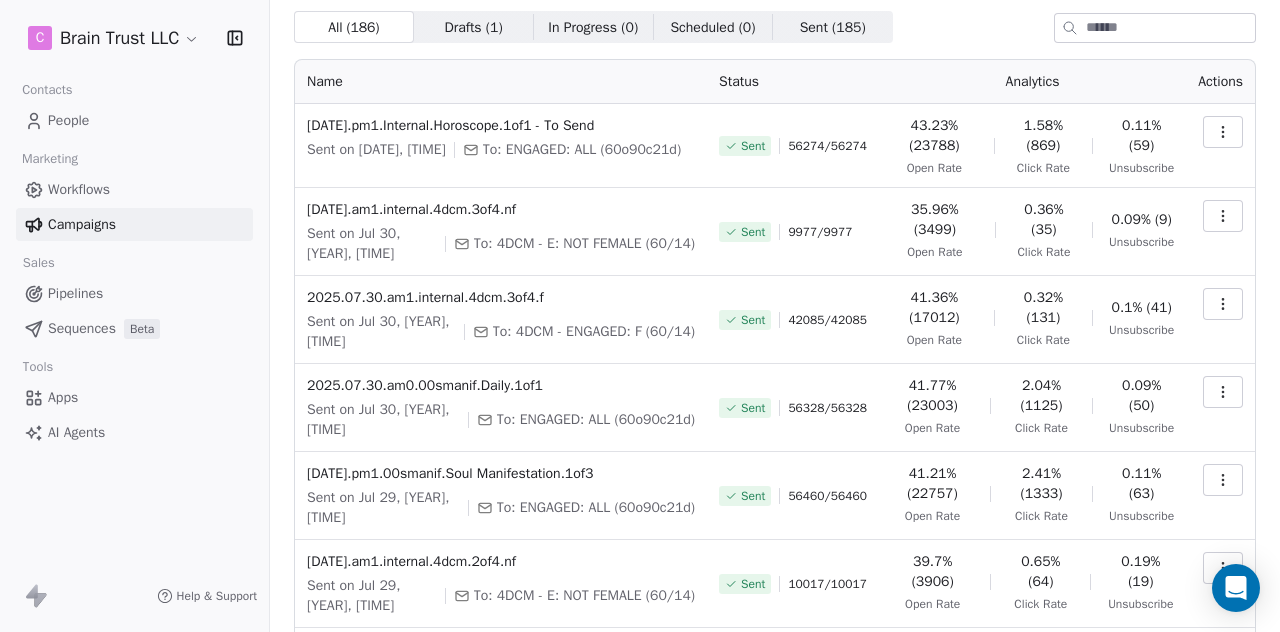 scroll, scrollTop: 60, scrollLeft: 0, axis: vertical 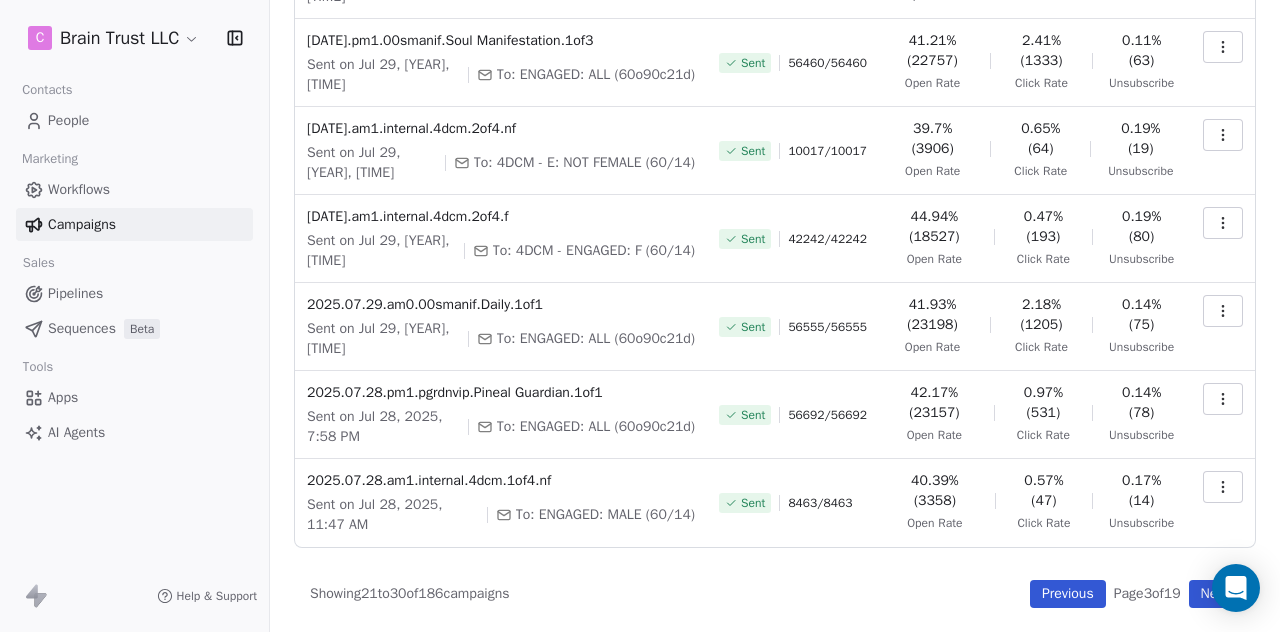 click on "Previous" at bounding box center (1068, 594) 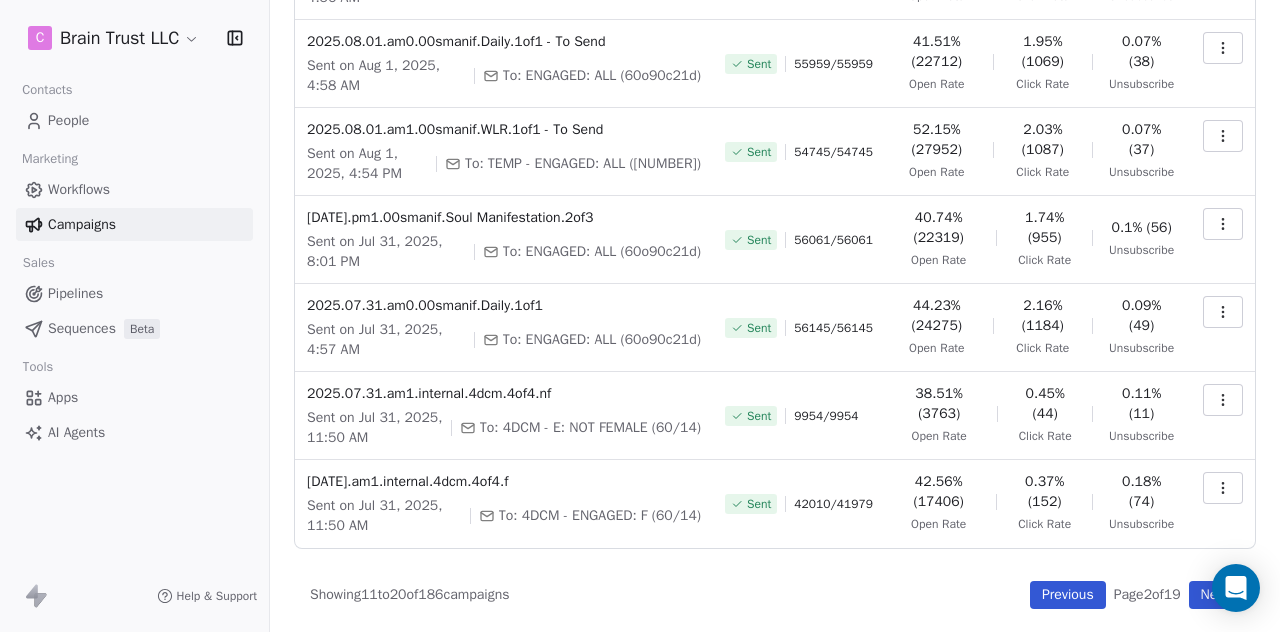 click 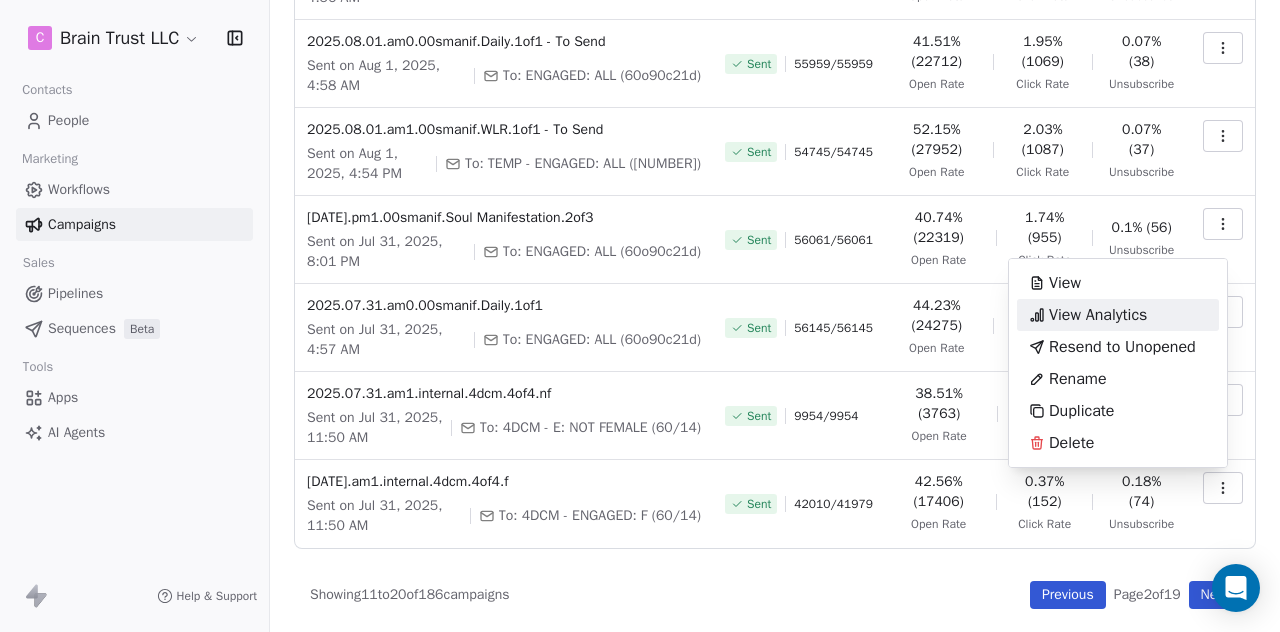 click on "View Analytics" at bounding box center [1098, 315] 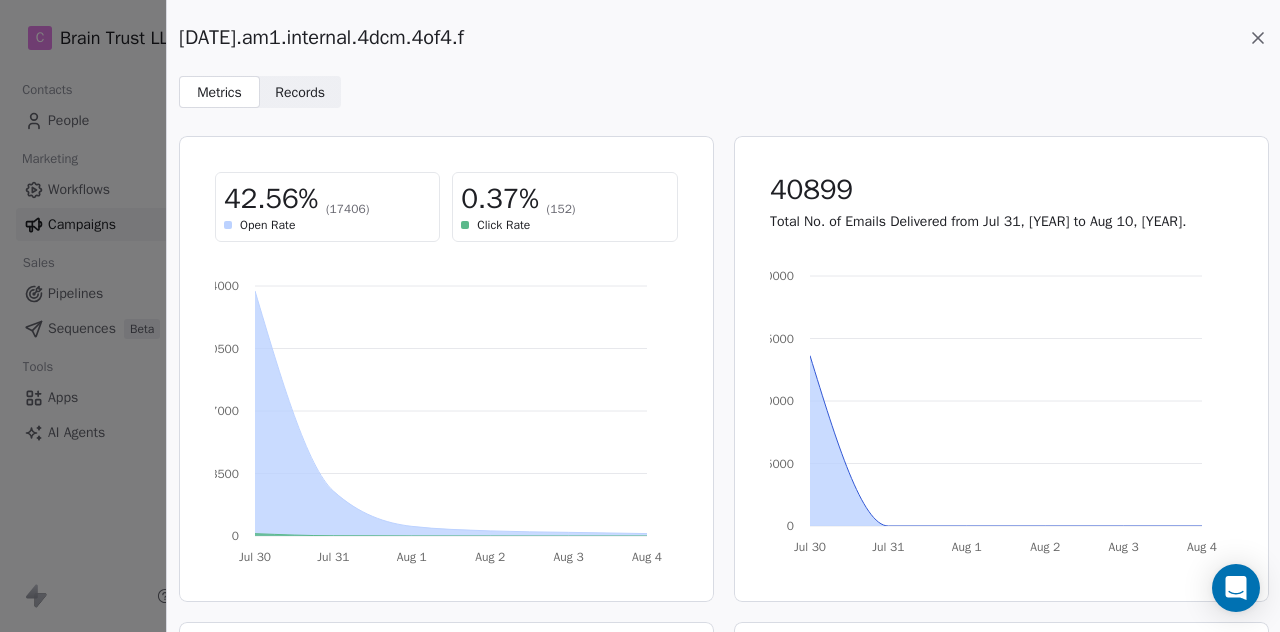 click 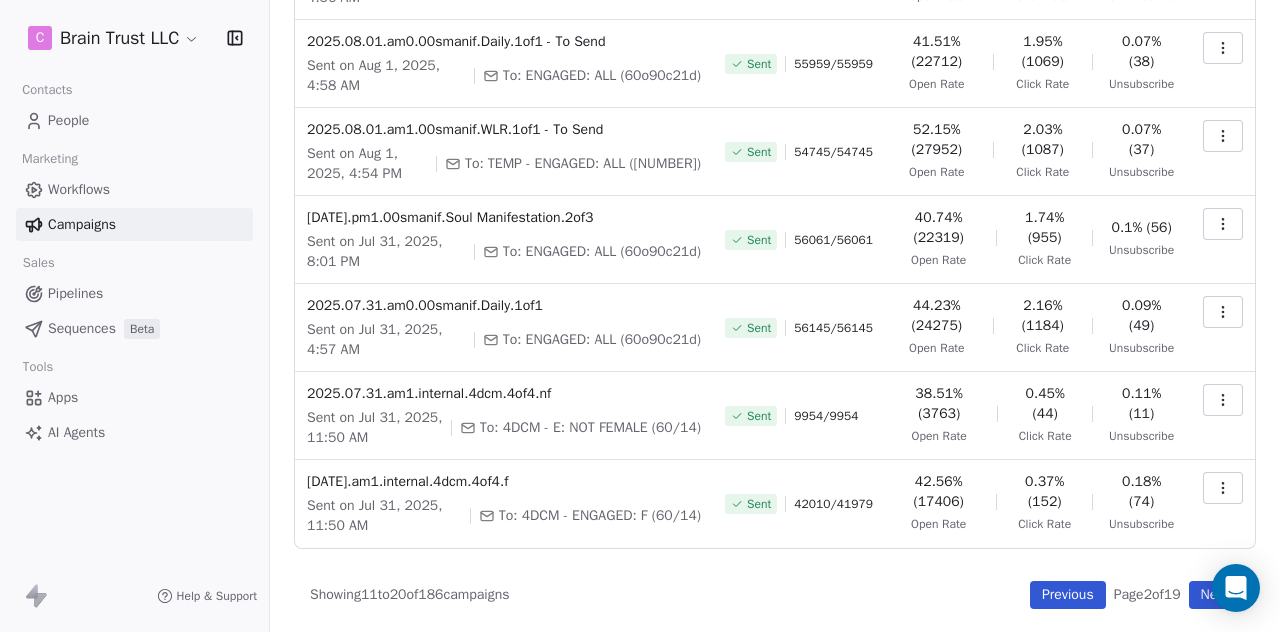click 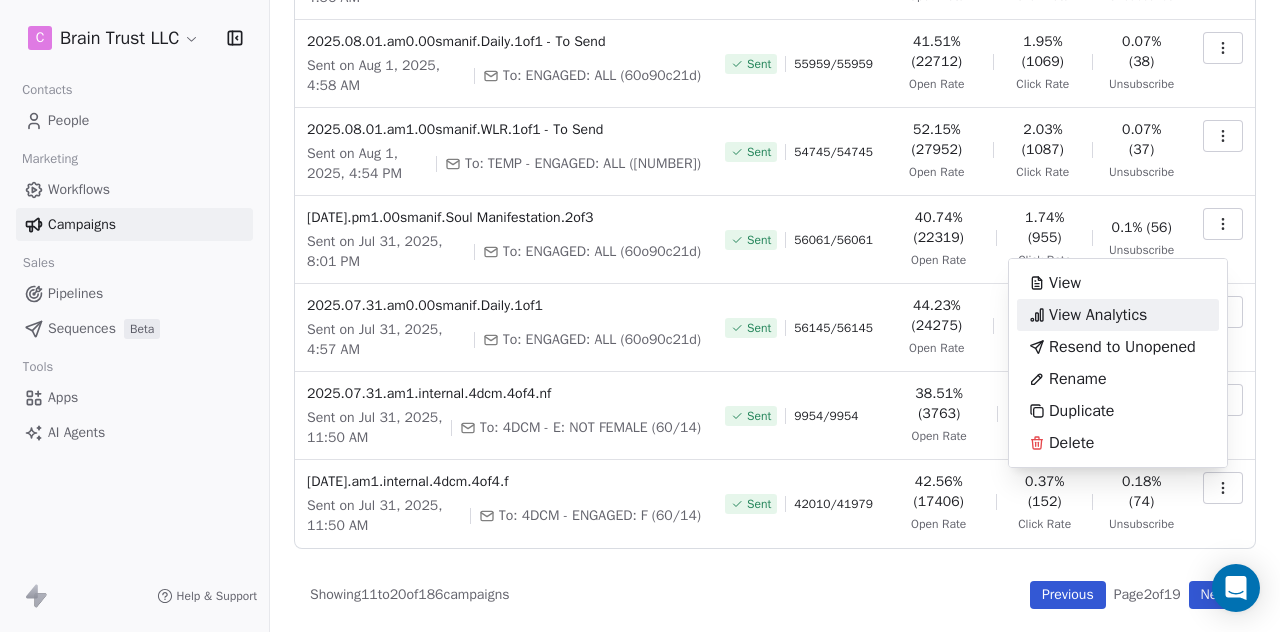 click on "View Analytics" at bounding box center [1098, 315] 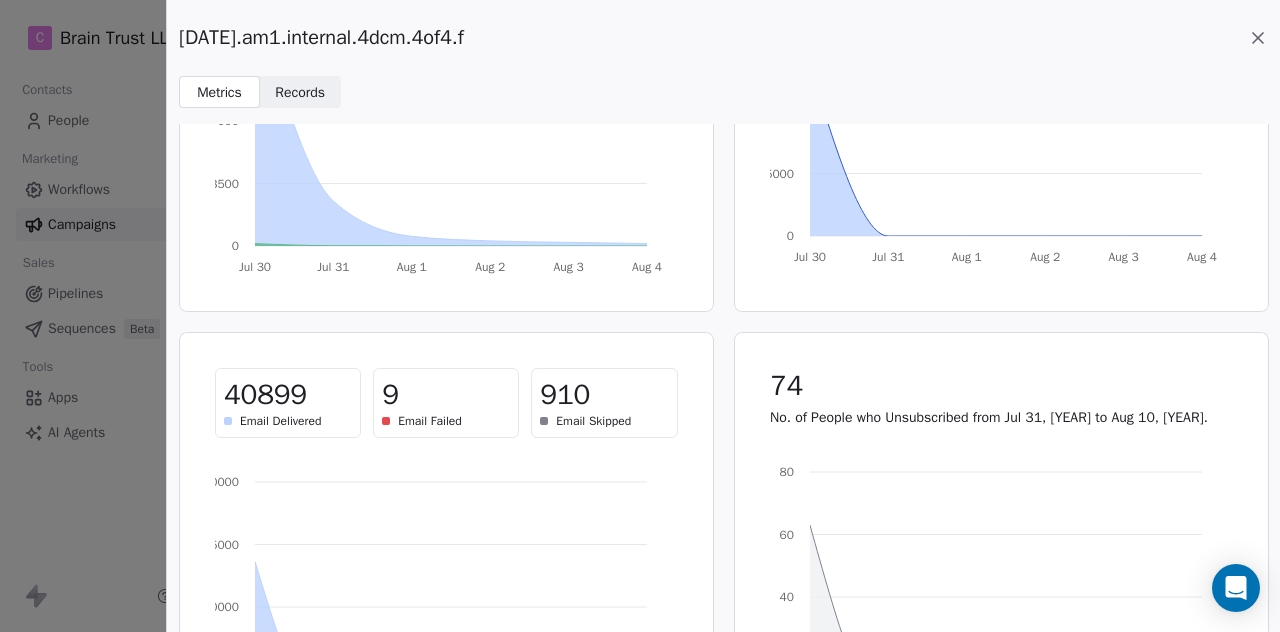 scroll, scrollTop: 292, scrollLeft: 0, axis: vertical 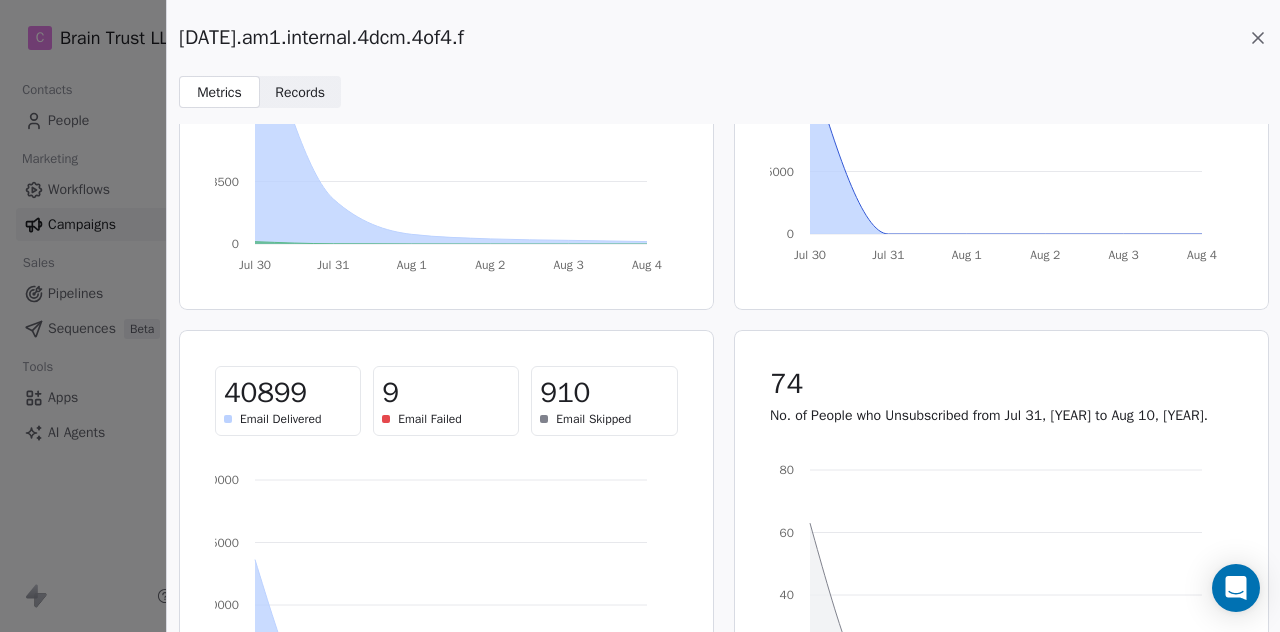 click 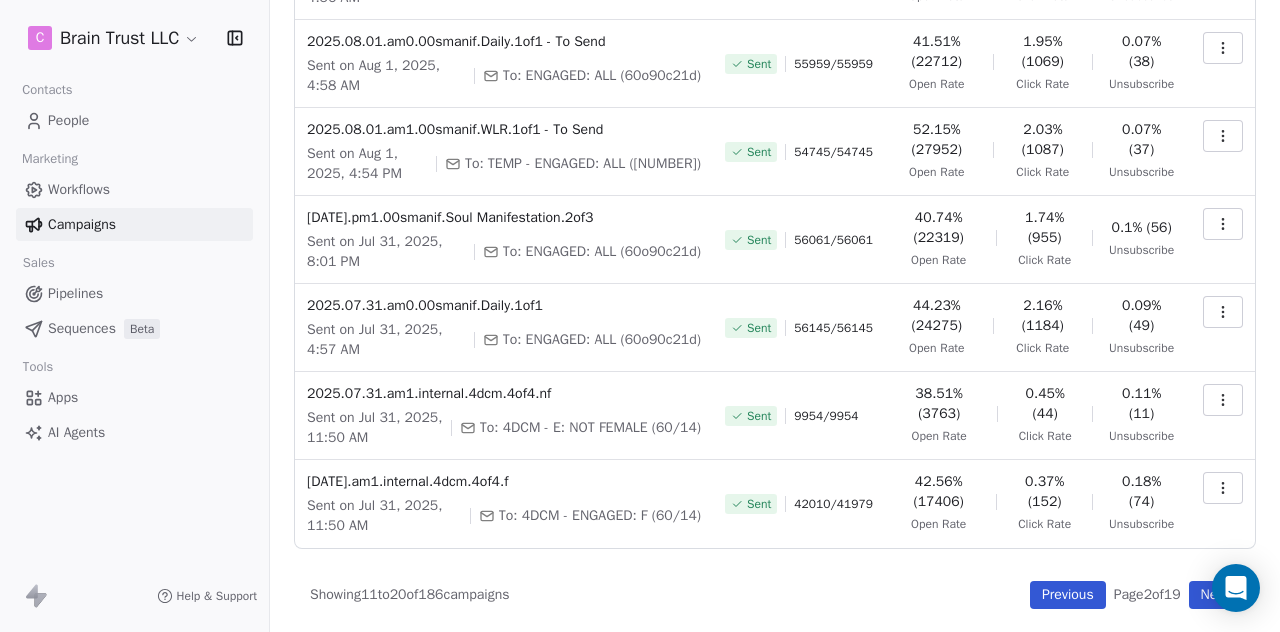 click at bounding box center [1223, 224] 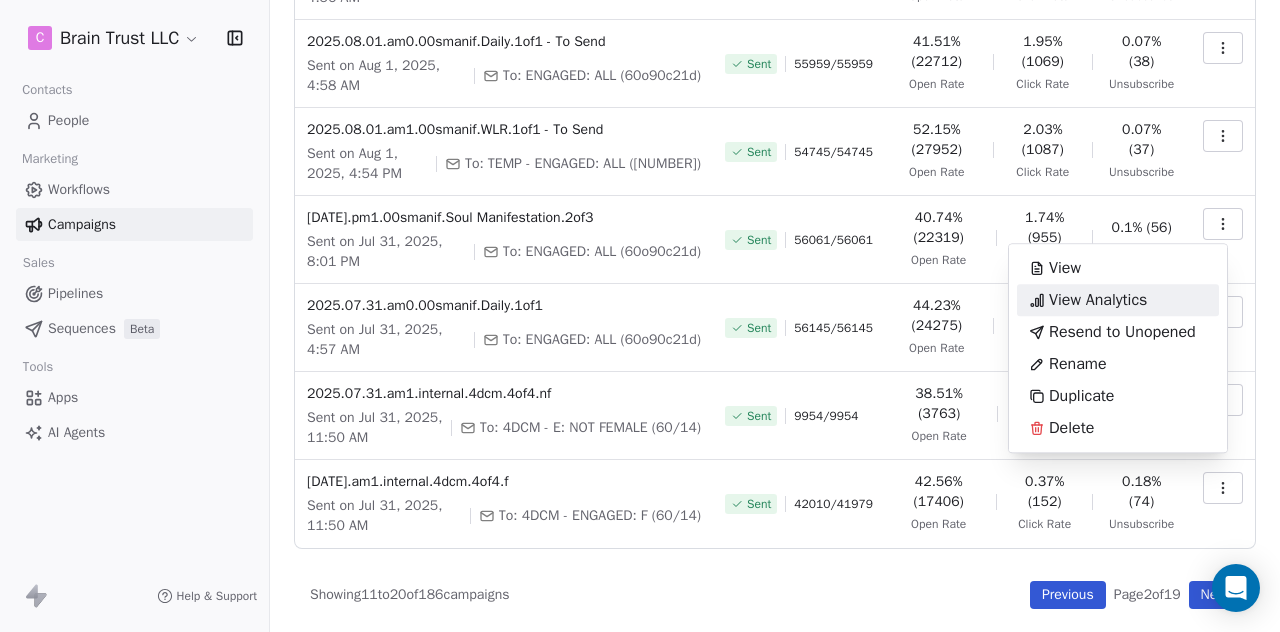 click on "View Analytics" at bounding box center (1098, 300) 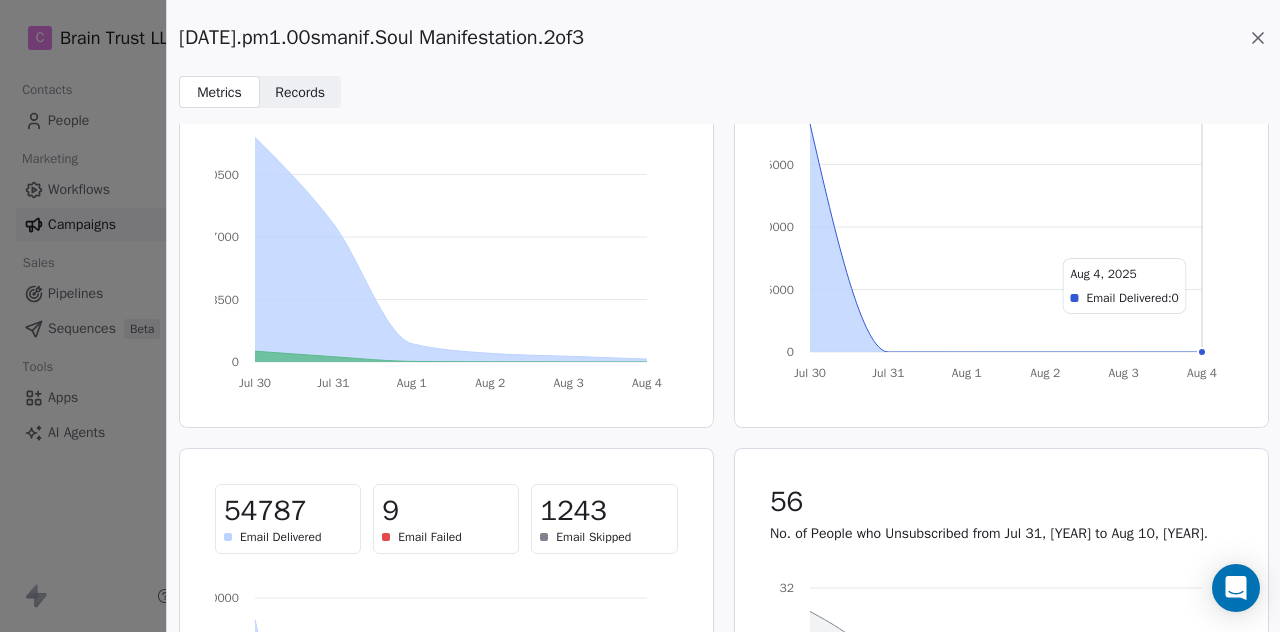 scroll, scrollTop: 185, scrollLeft: 0, axis: vertical 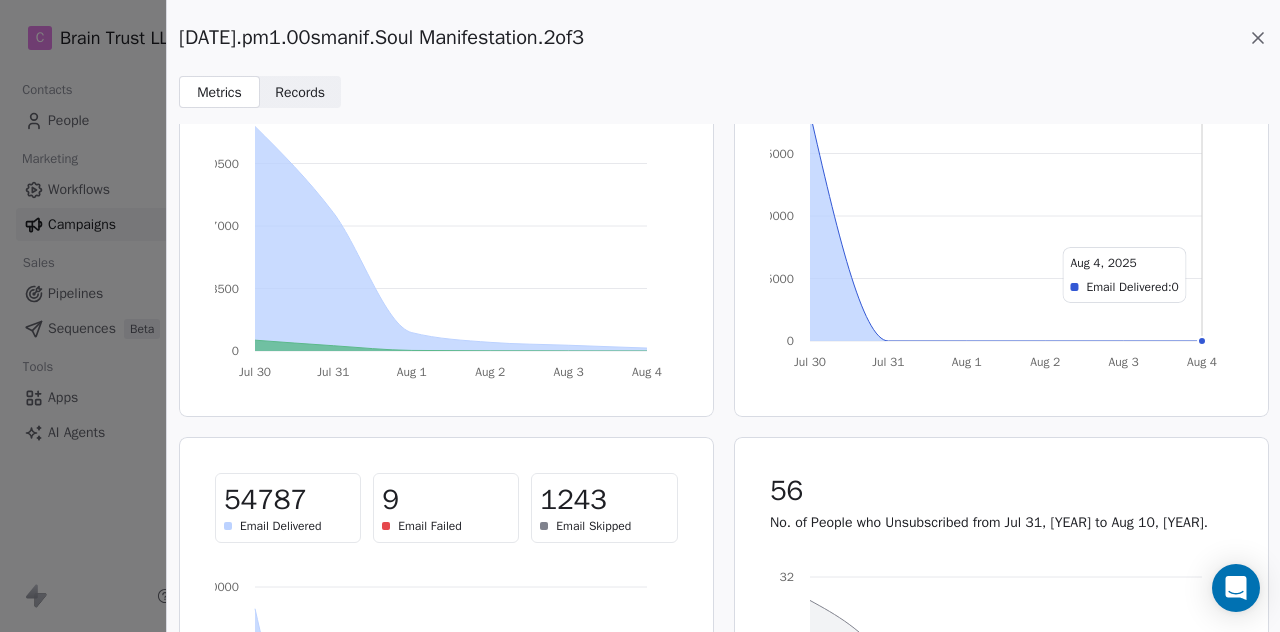 click 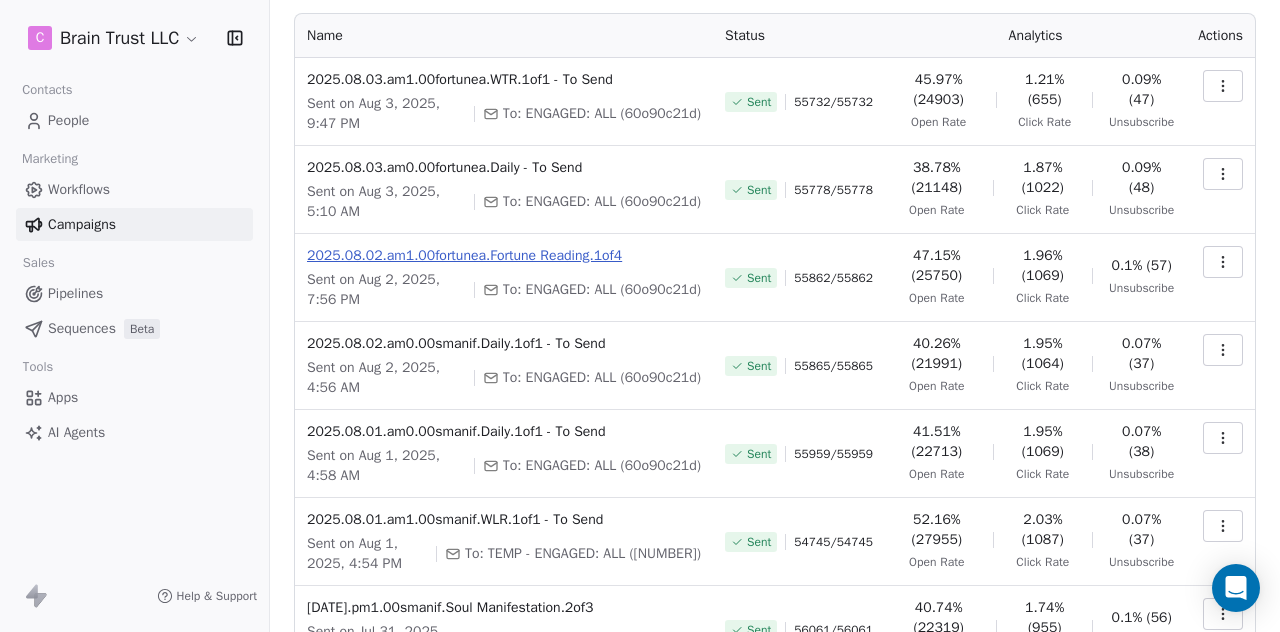 scroll, scrollTop: 110, scrollLeft: 0, axis: vertical 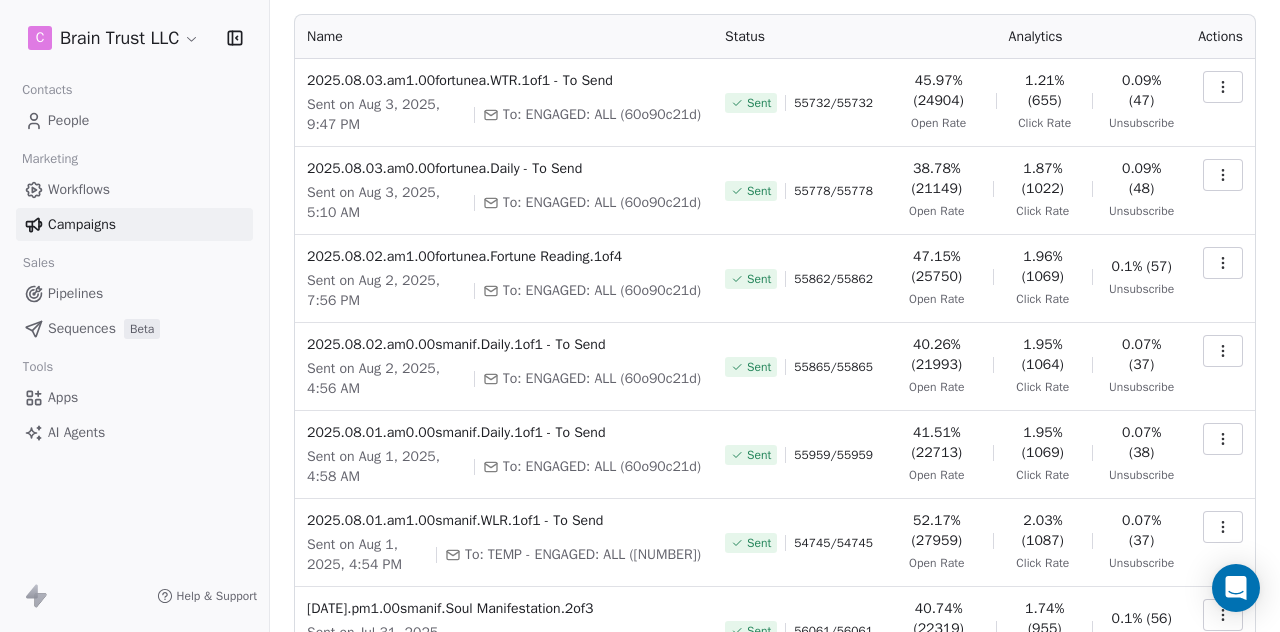 click 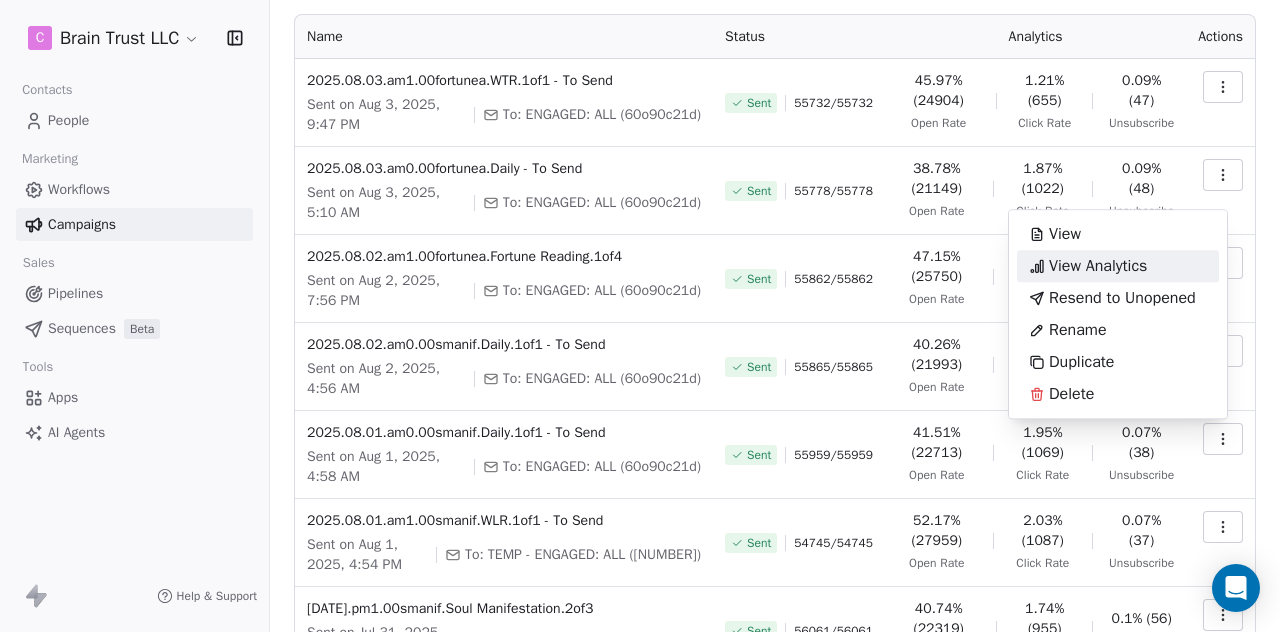 click on "View Analytics" at bounding box center [1098, 266] 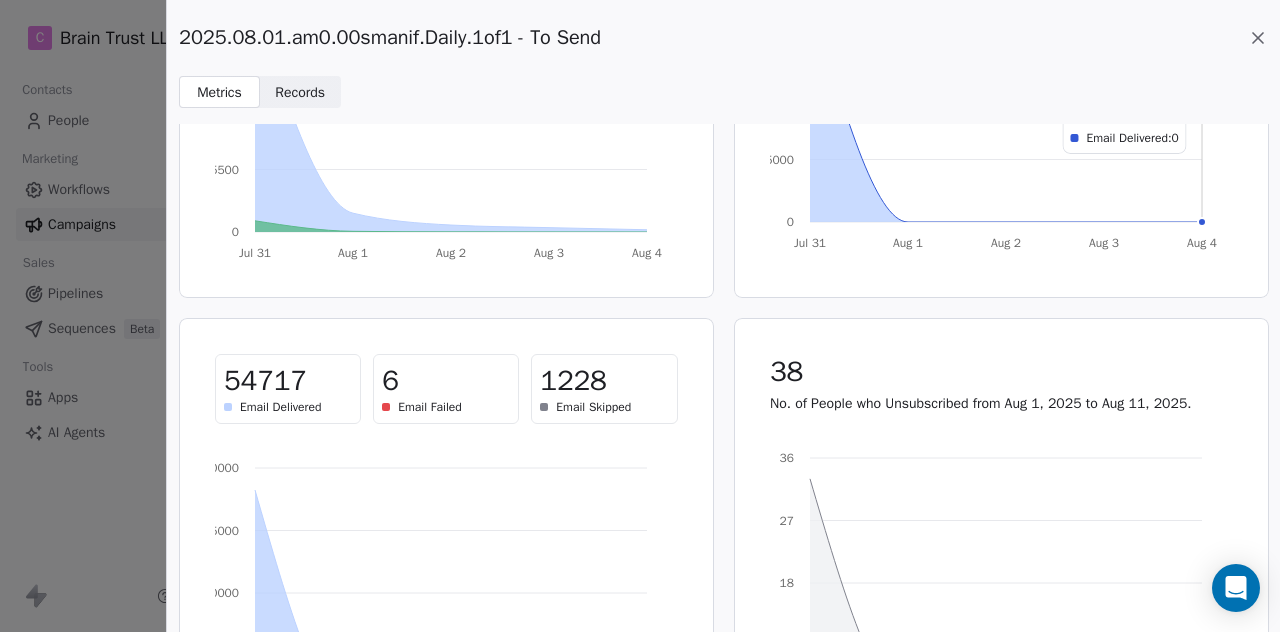 scroll, scrollTop: 306, scrollLeft: 0, axis: vertical 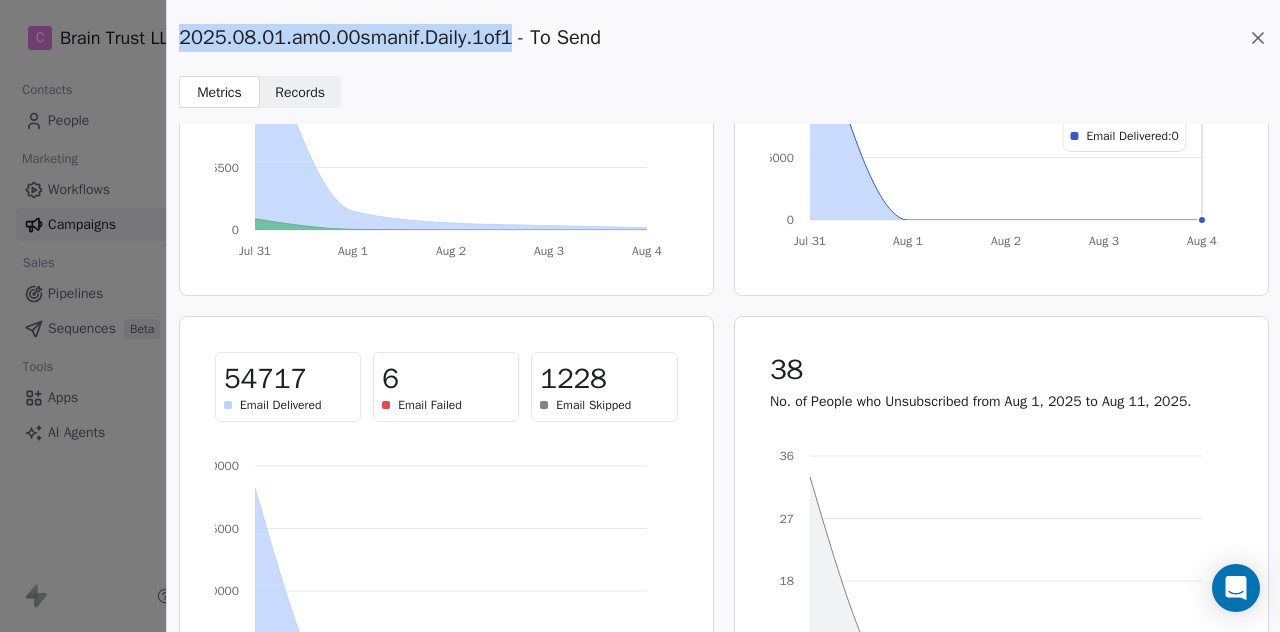 drag, startPoint x: 498, startPoint y: 39, endPoint x: 182, endPoint y: 42, distance: 316.01425 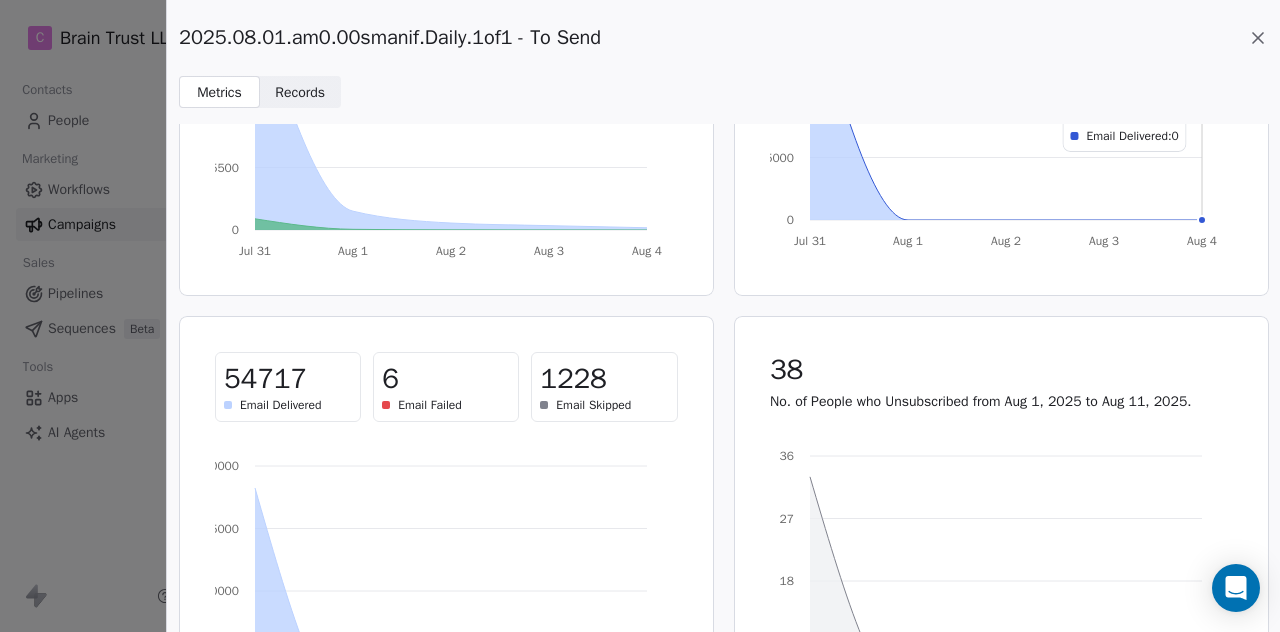 click 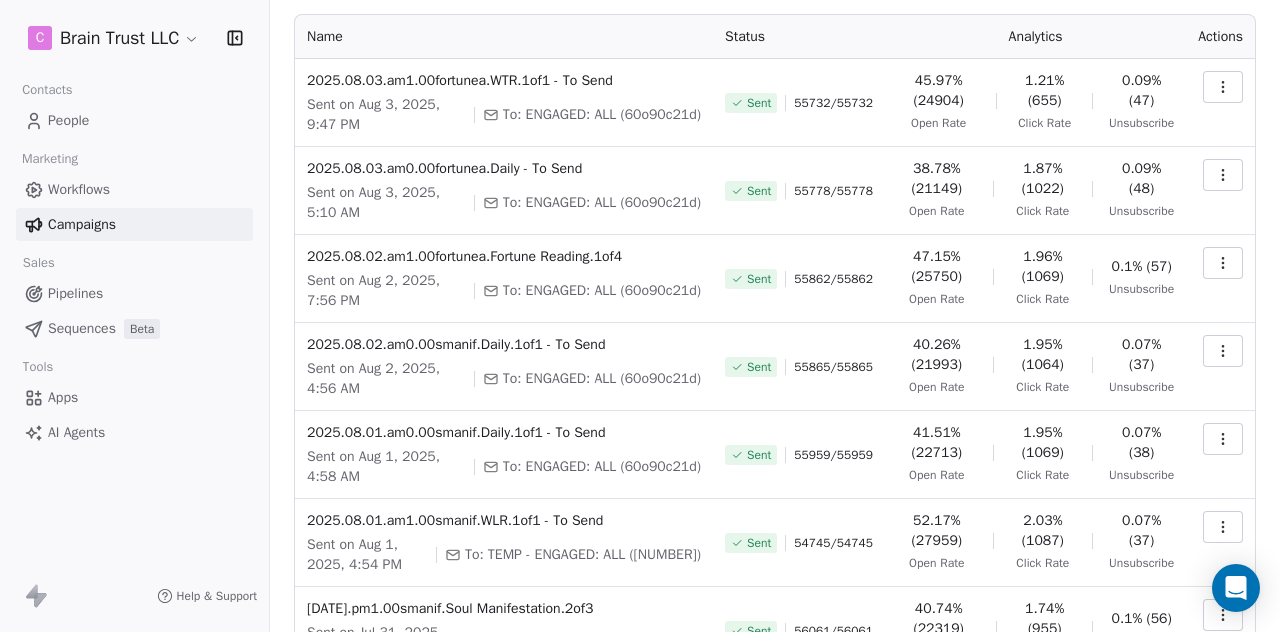 click at bounding box center (1223, 527) 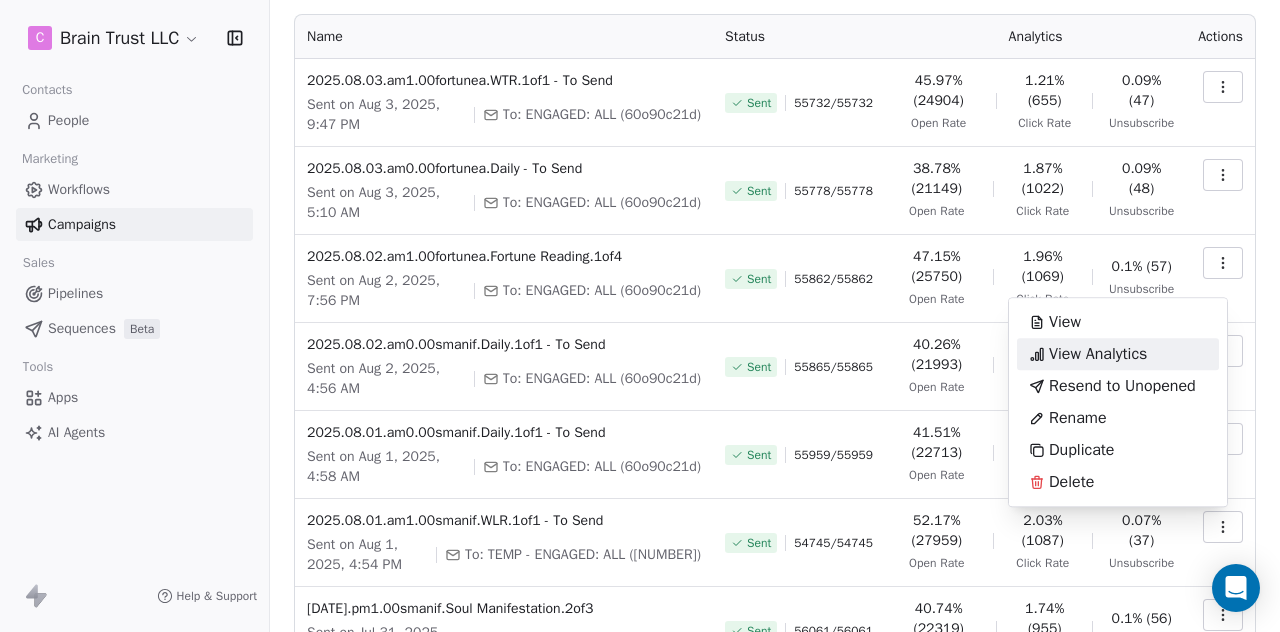 click on "View Analytics" at bounding box center (1098, 354) 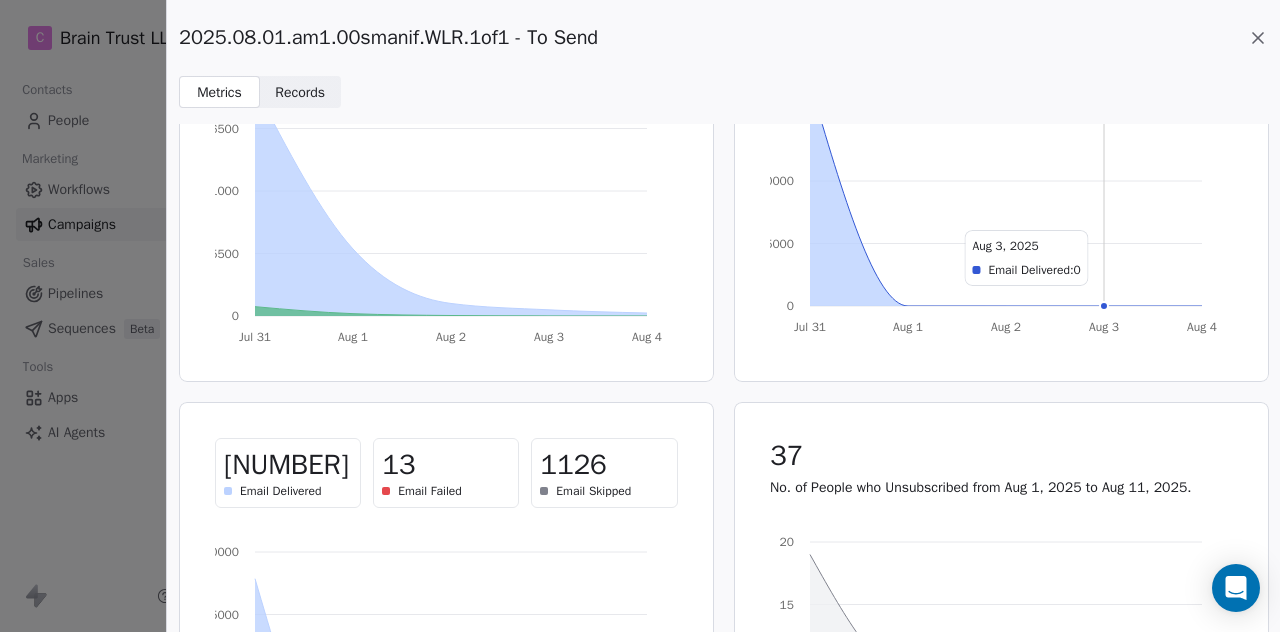 scroll, scrollTop: 221, scrollLeft: 0, axis: vertical 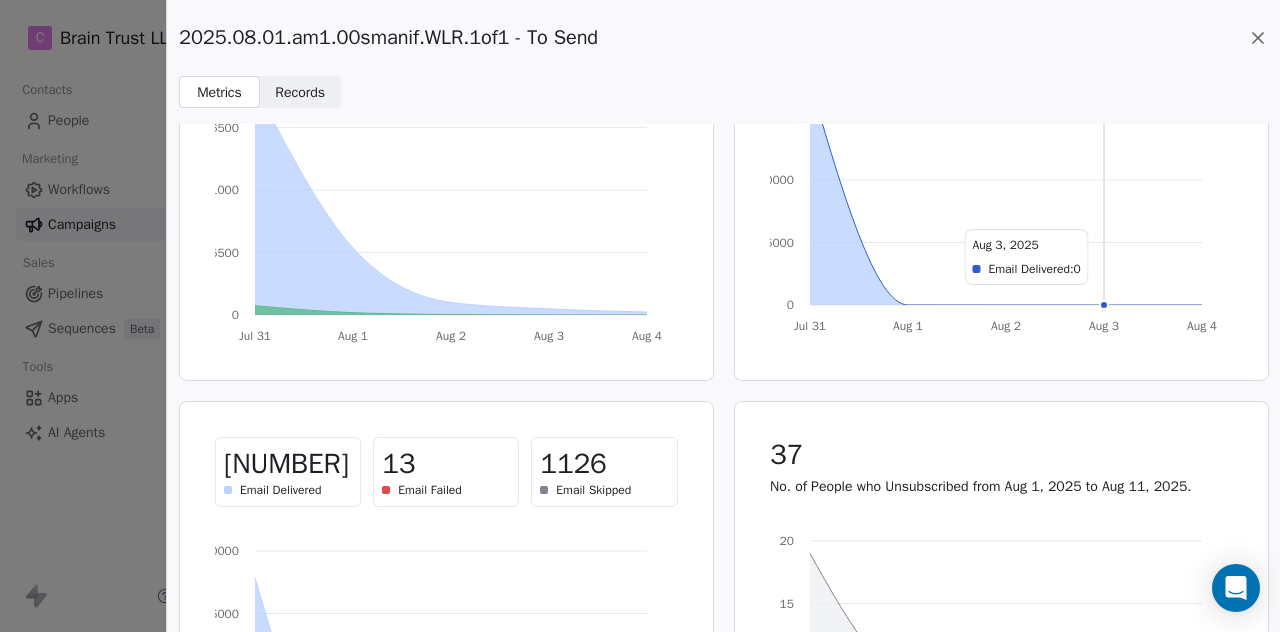 click 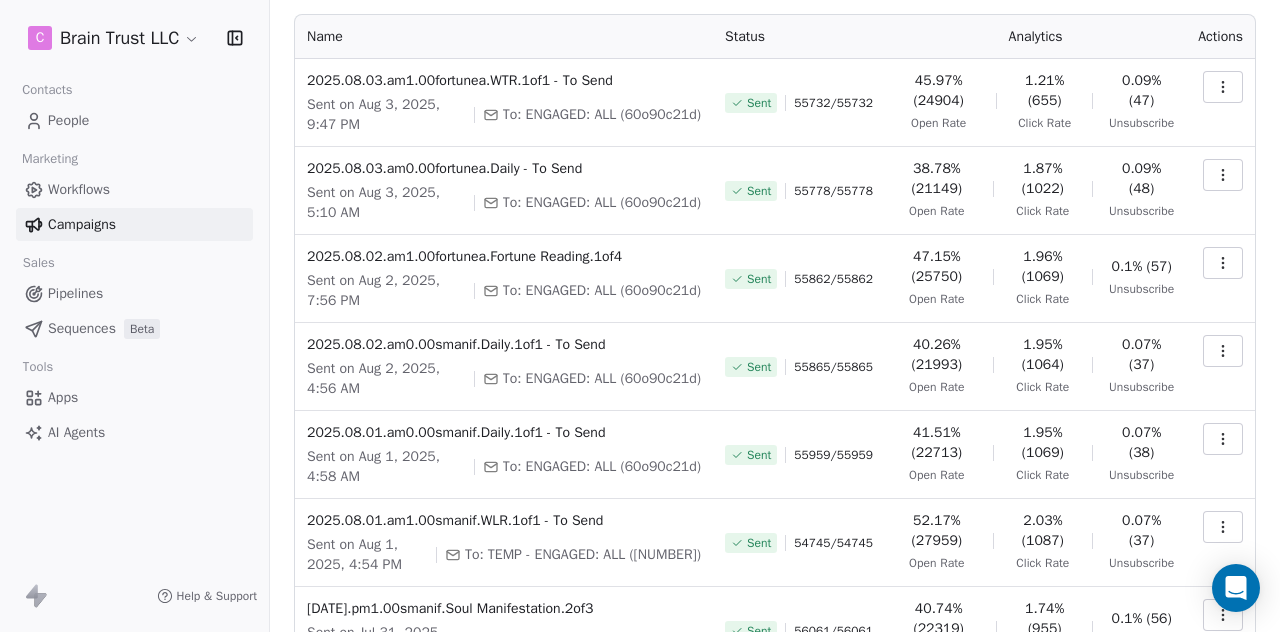 click 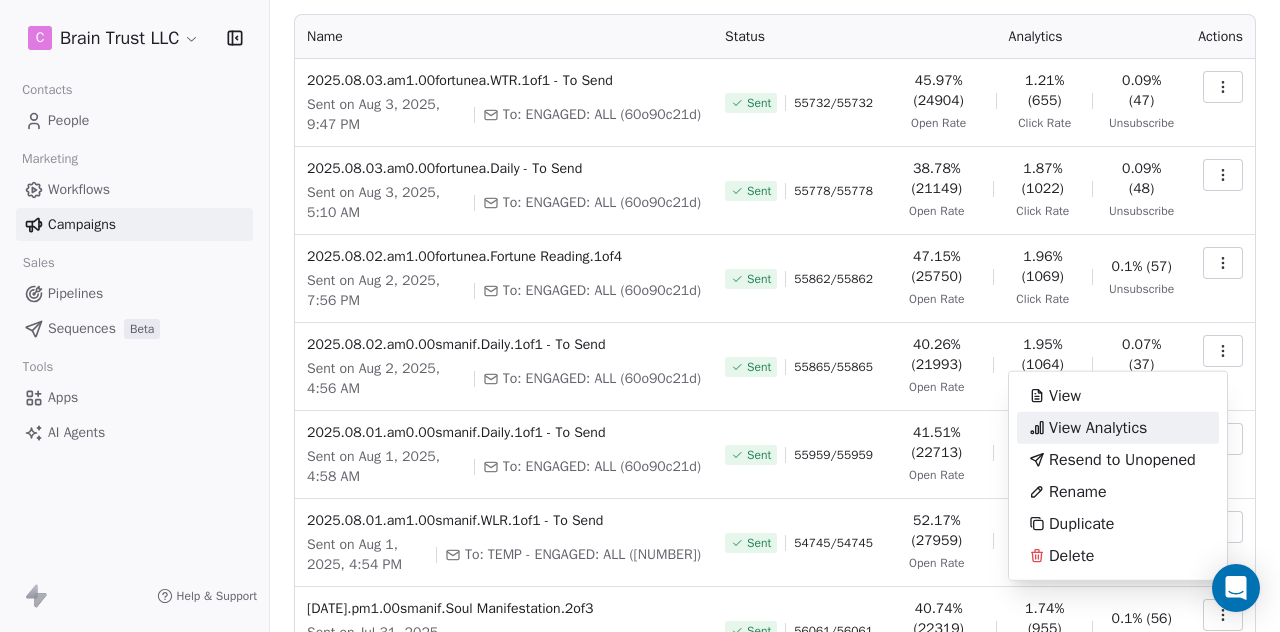 click on "View Analytics" at bounding box center (1098, 428) 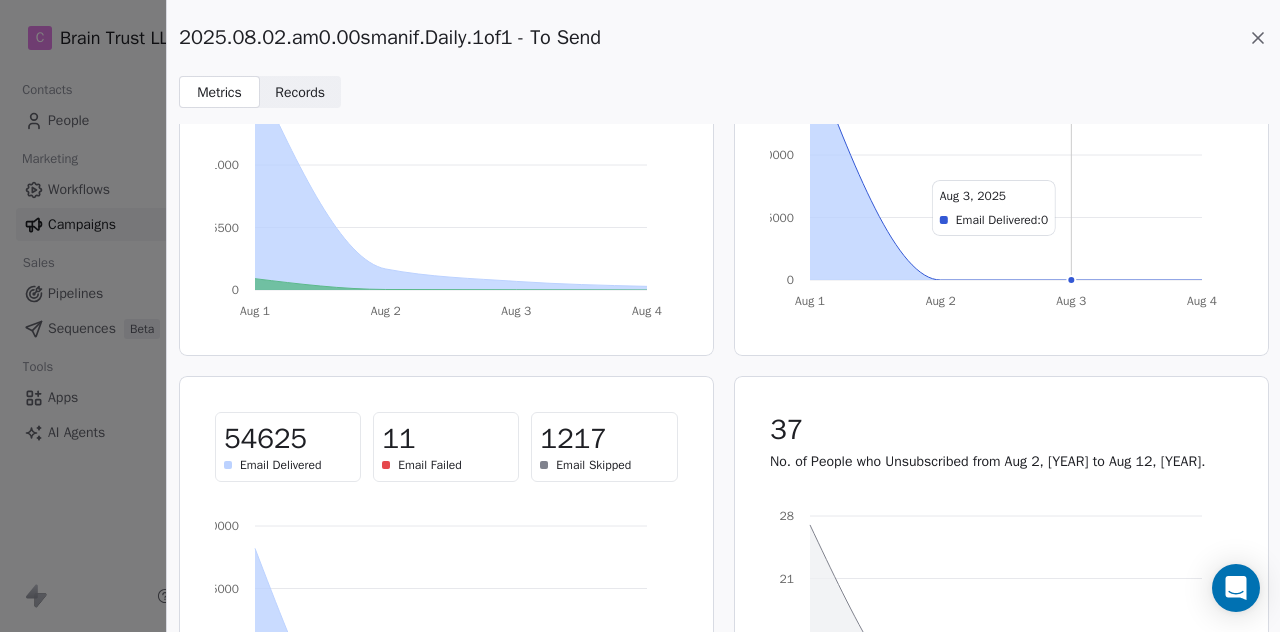 scroll, scrollTop: 246, scrollLeft: 0, axis: vertical 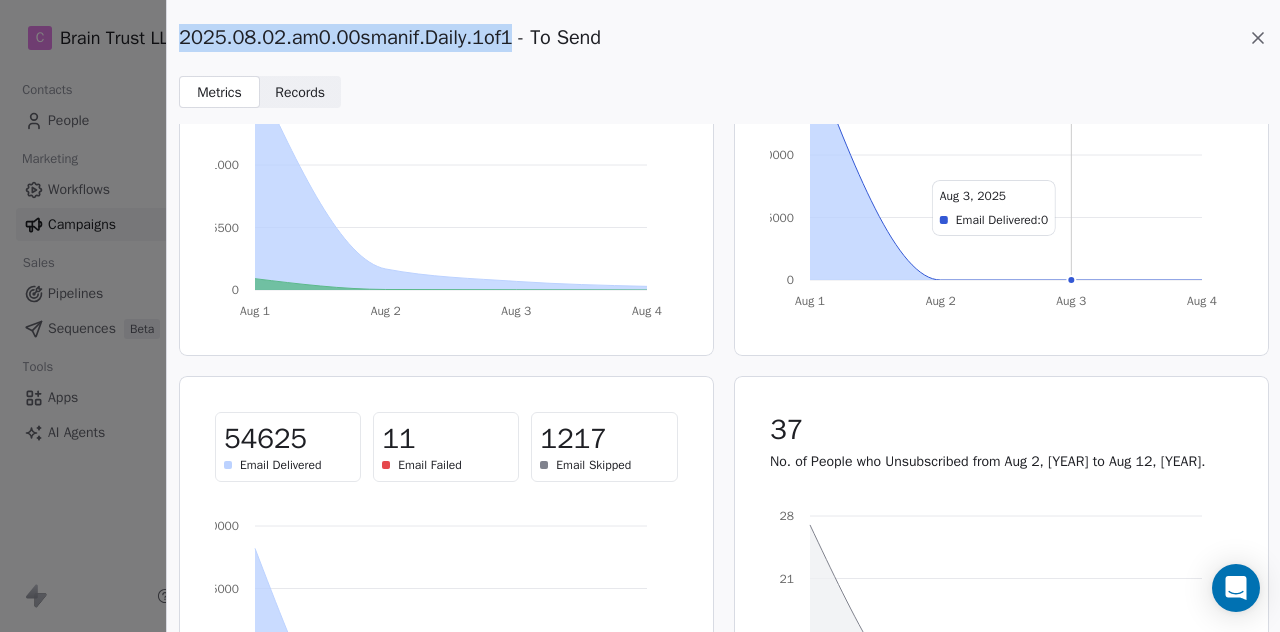 drag, startPoint x: 502, startPoint y: 36, endPoint x: 179, endPoint y: 35, distance: 323.00156 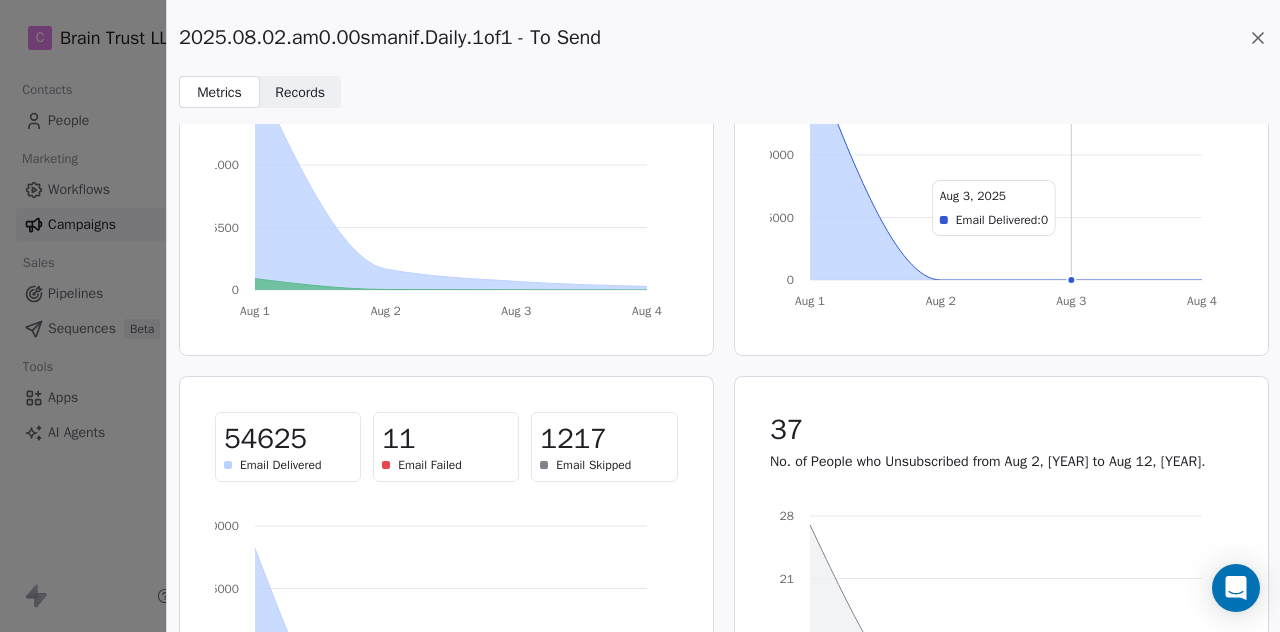 click 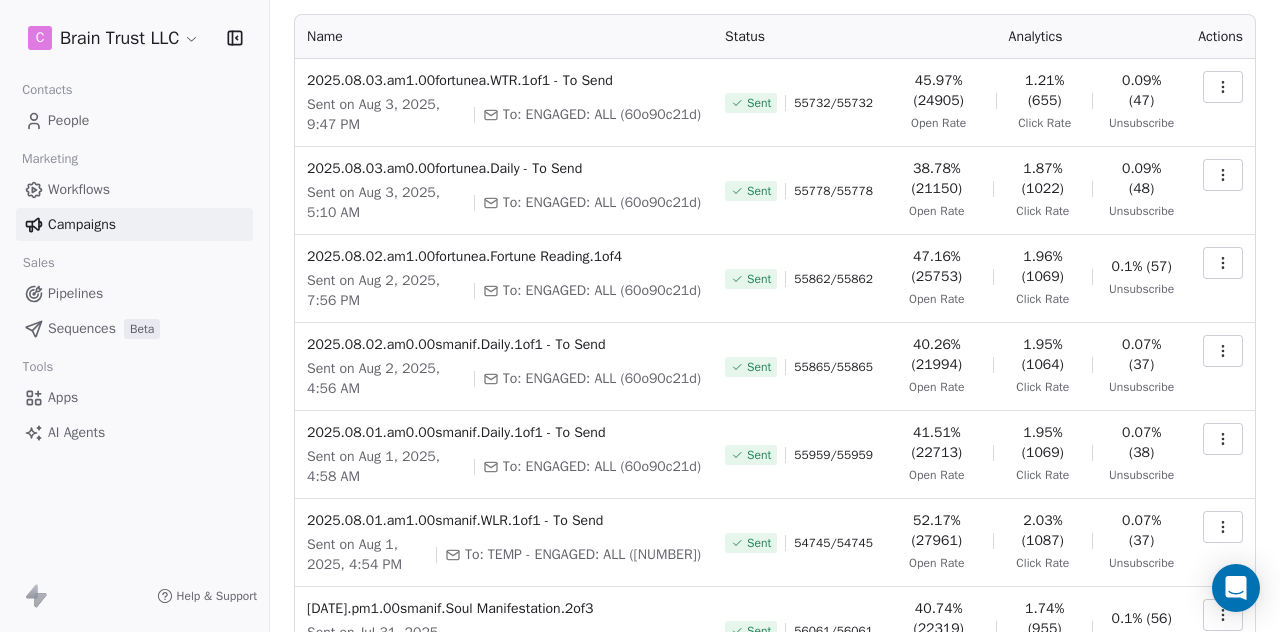 click 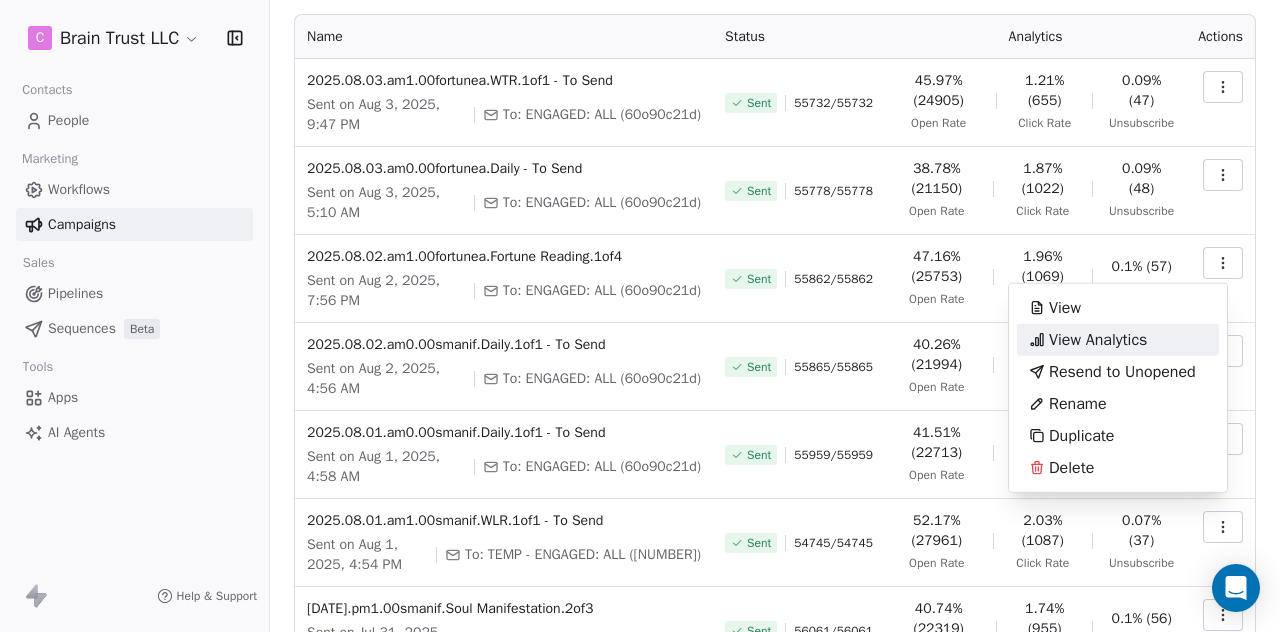 click on "View Analytics" at bounding box center [1098, 340] 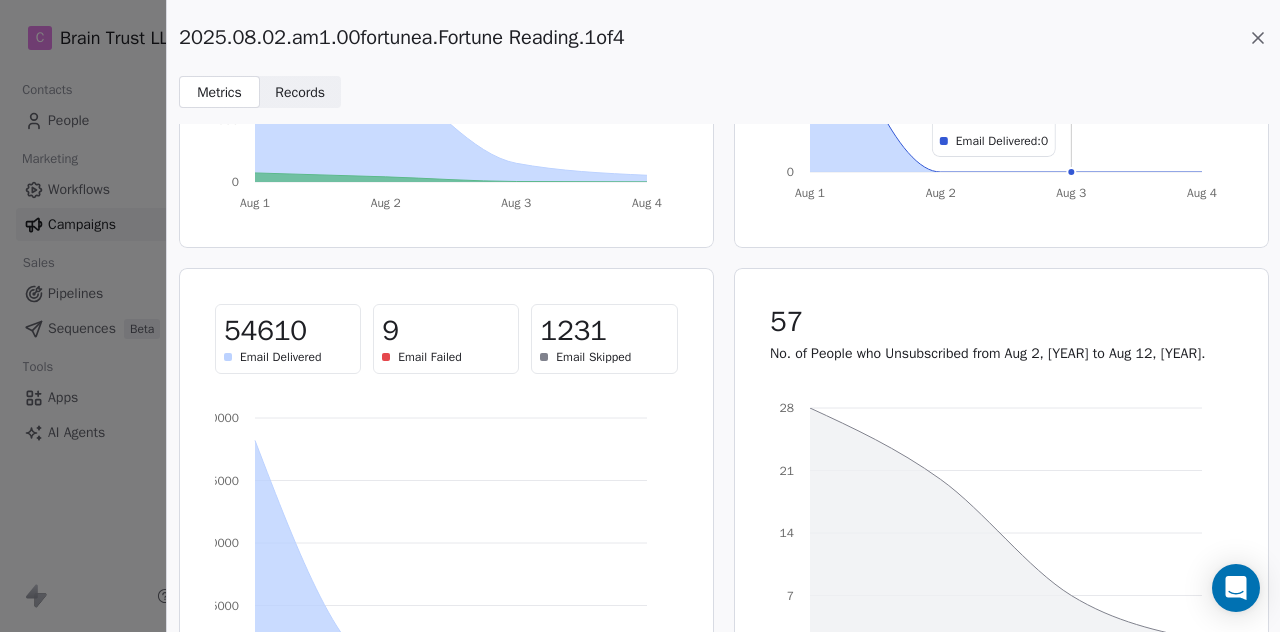 scroll, scrollTop: 356, scrollLeft: 0, axis: vertical 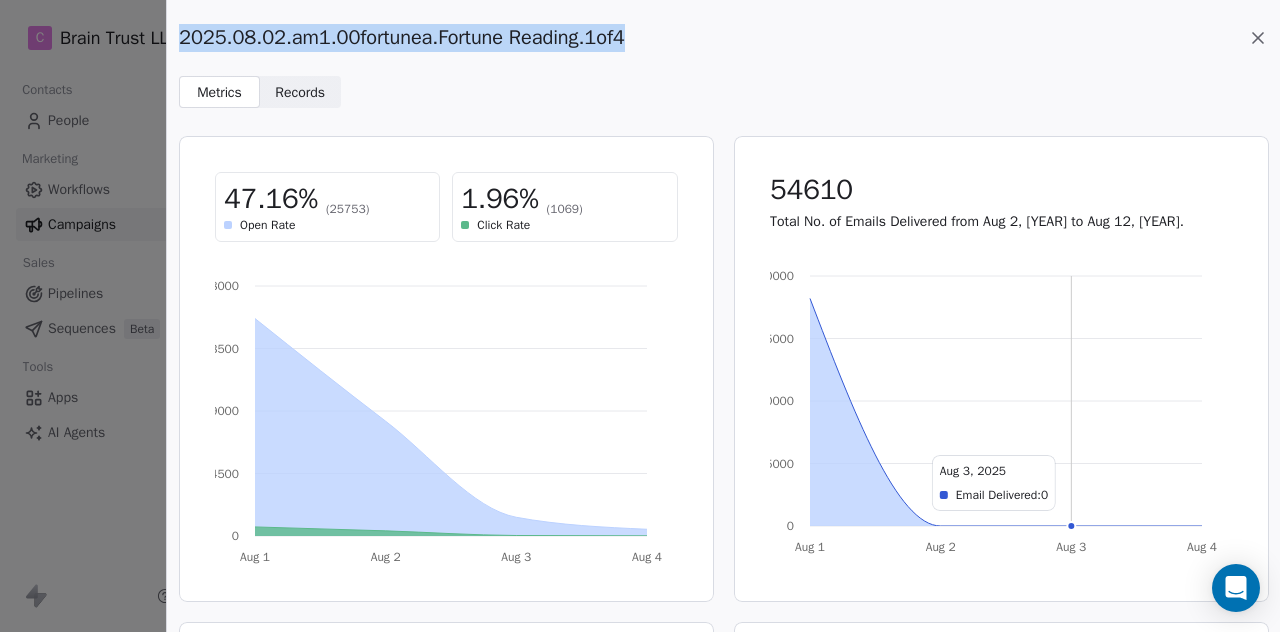 drag, startPoint x: 637, startPoint y: 35, endPoint x: 180, endPoint y: 36, distance: 457.0011 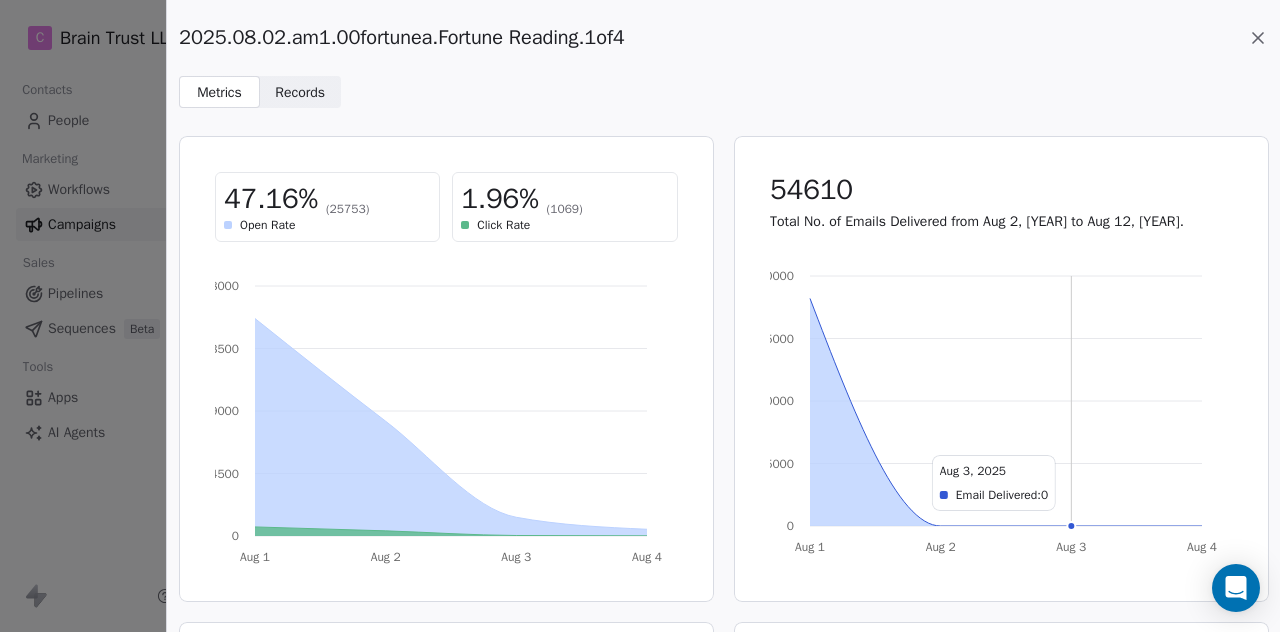 click on "Metrics Metrics Records Records" at bounding box center [723, 92] 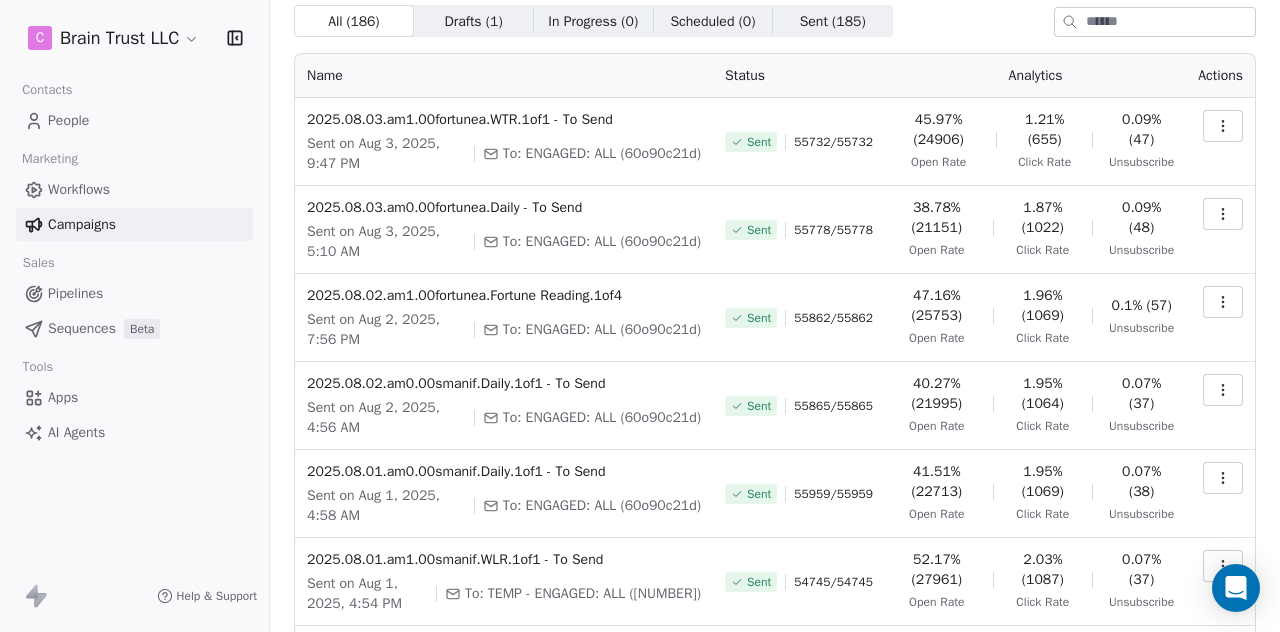 scroll, scrollTop: 0, scrollLeft: 0, axis: both 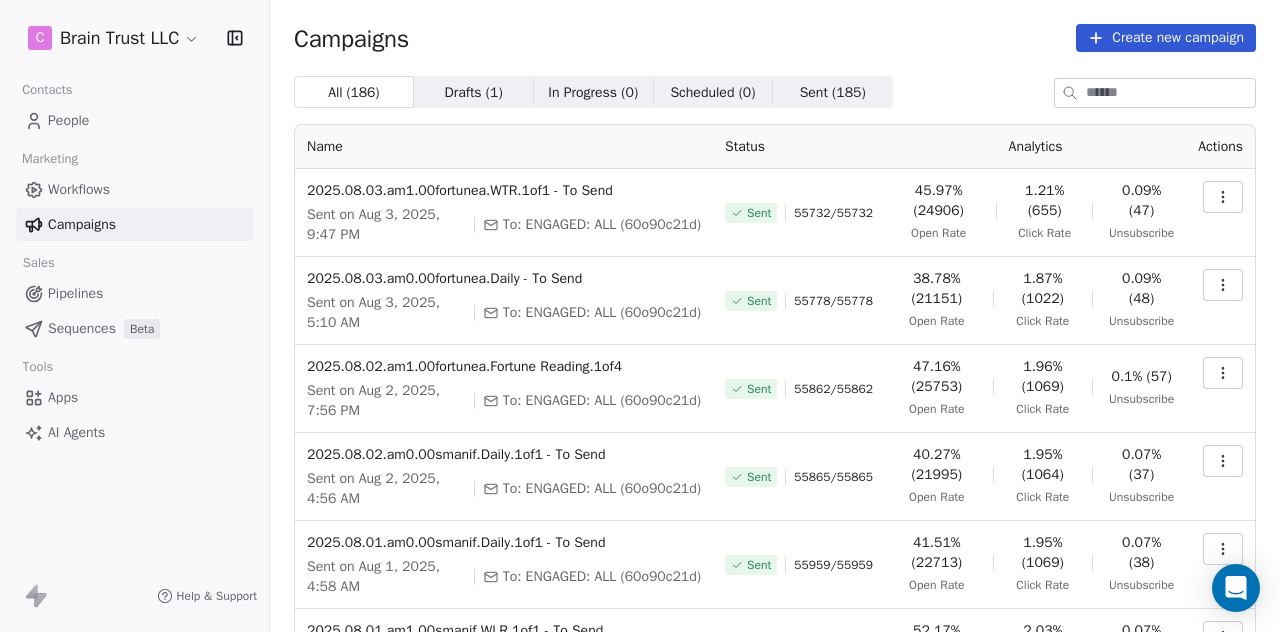 click 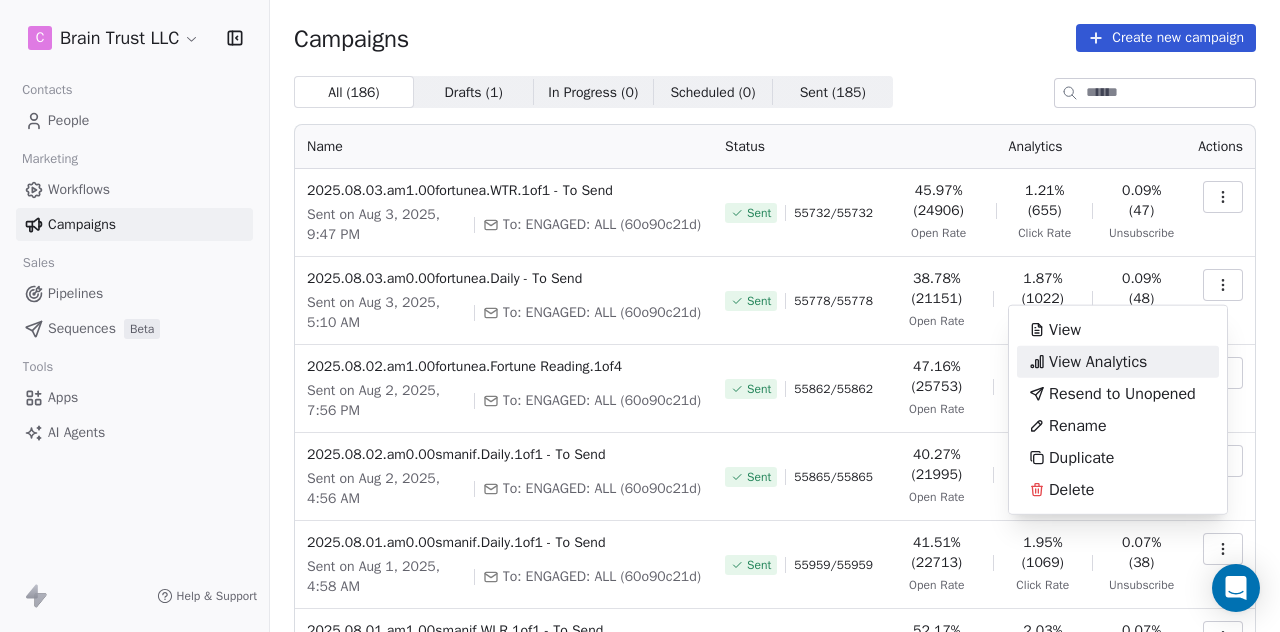 click on "View Analytics" at bounding box center (1098, 362) 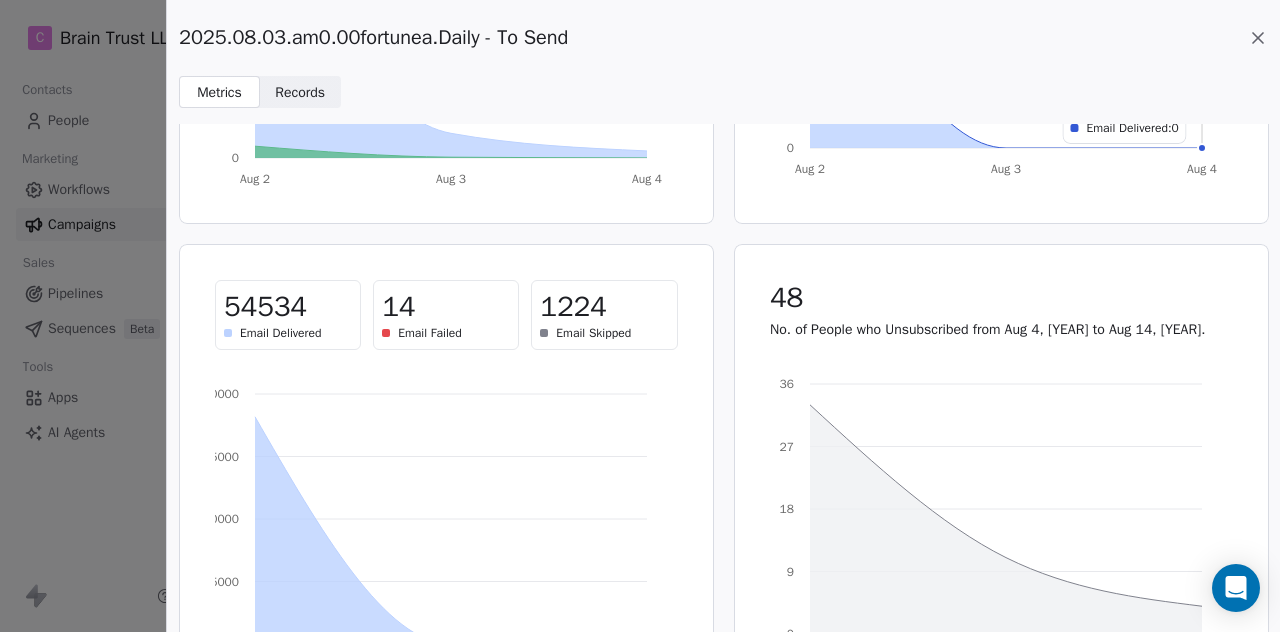 scroll, scrollTop: 396, scrollLeft: 0, axis: vertical 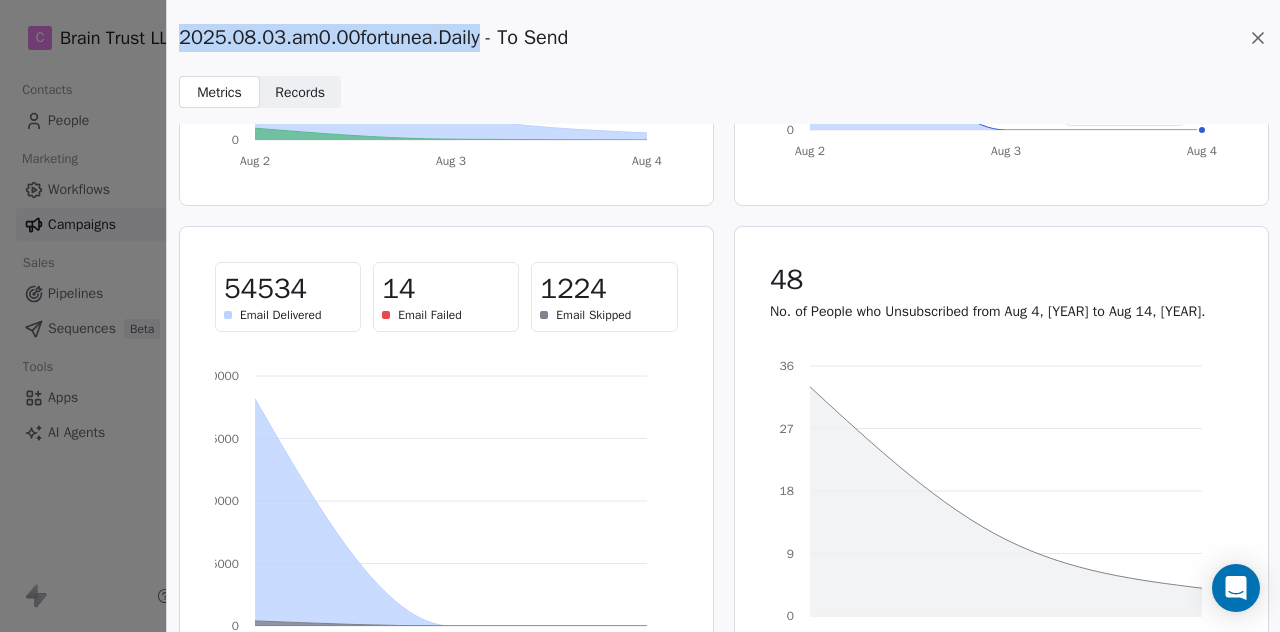 drag, startPoint x: 483, startPoint y: 34, endPoint x: 180, endPoint y: 24, distance: 303.16498 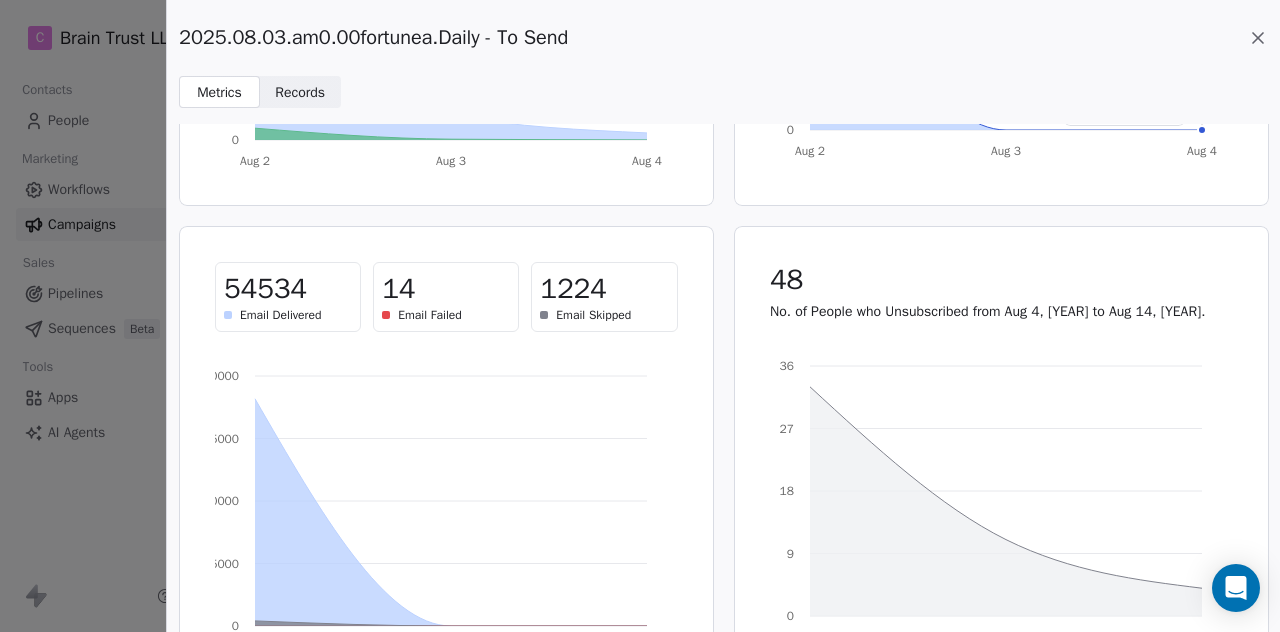 click 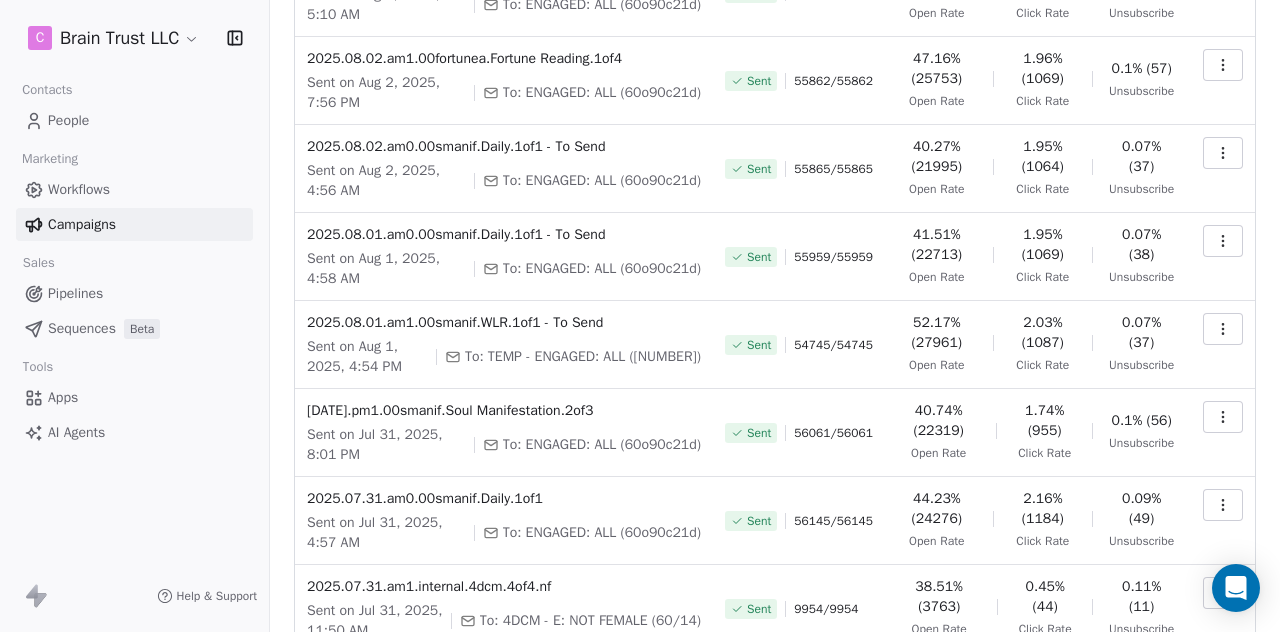 scroll, scrollTop: 501, scrollLeft: 0, axis: vertical 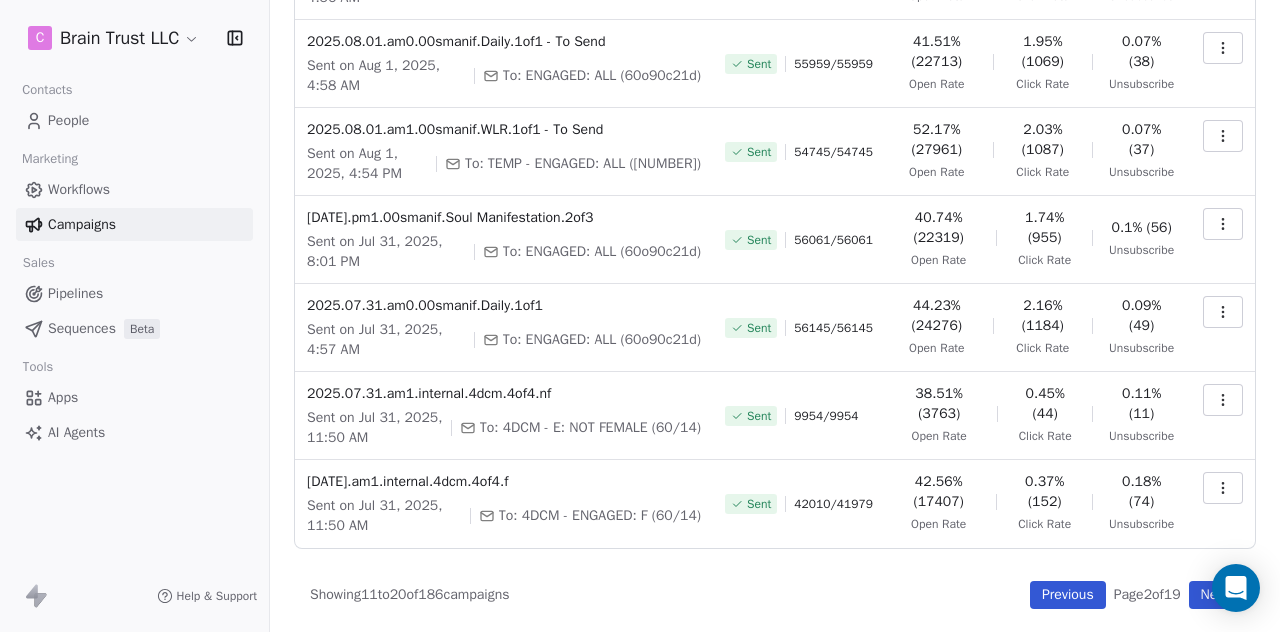 click on "Previous" at bounding box center (1068, 595) 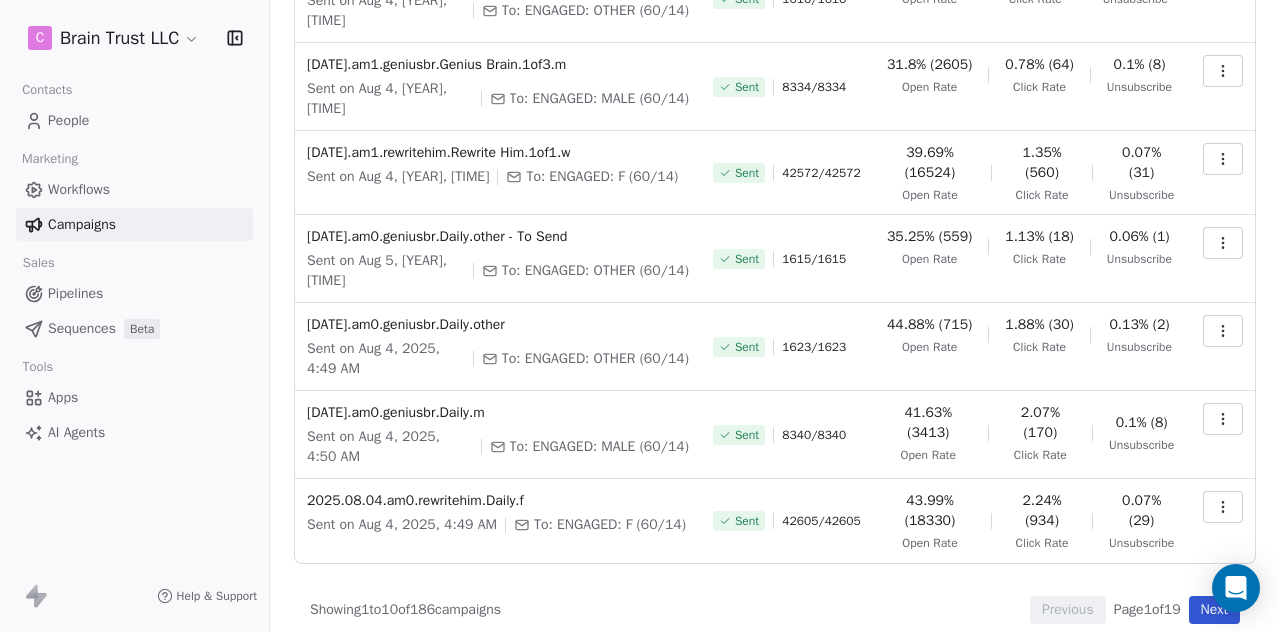 scroll, scrollTop: 493, scrollLeft: 0, axis: vertical 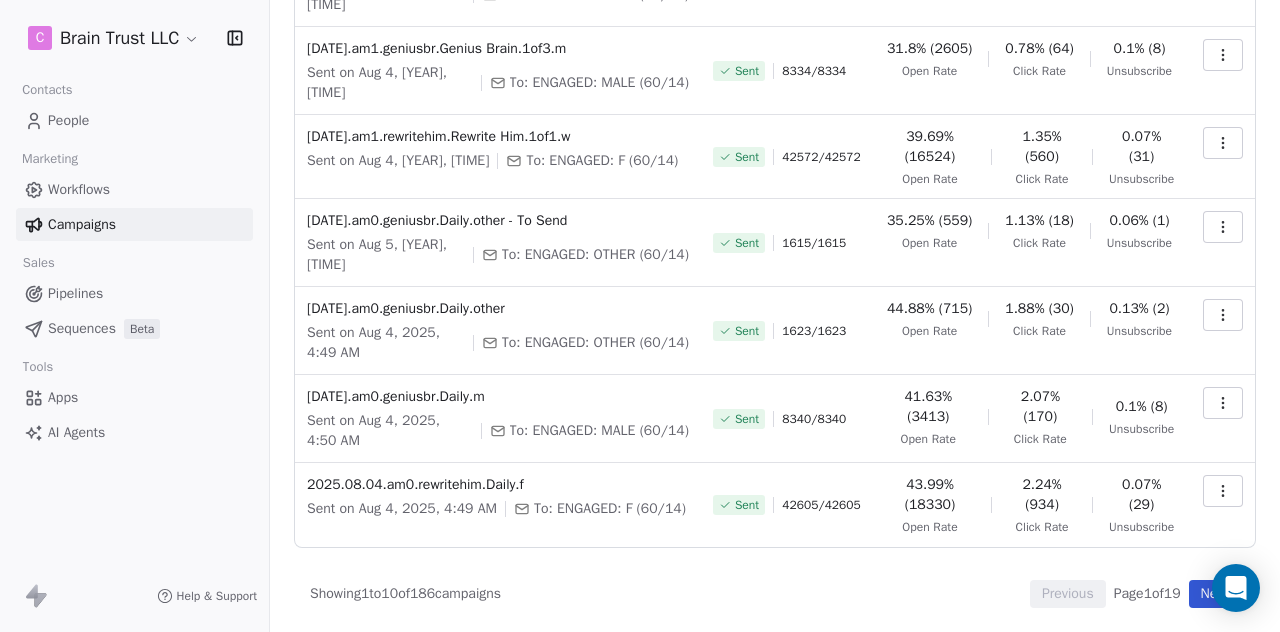 click on "Next" at bounding box center (1214, 594) 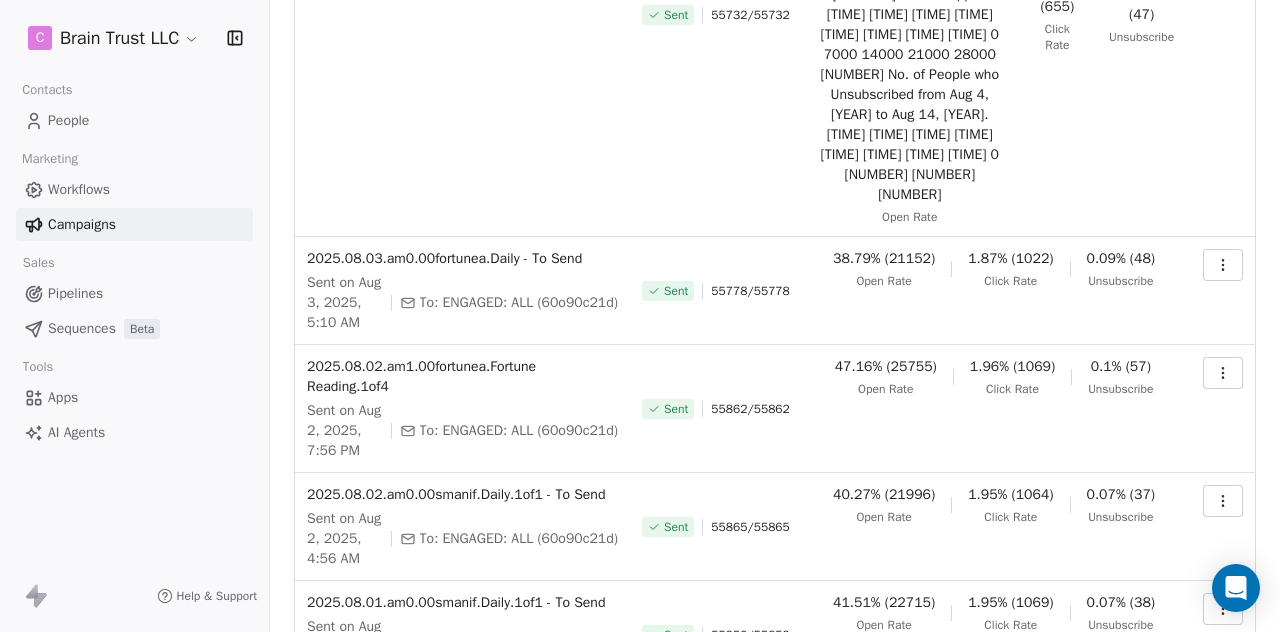 scroll, scrollTop: 0, scrollLeft: 0, axis: both 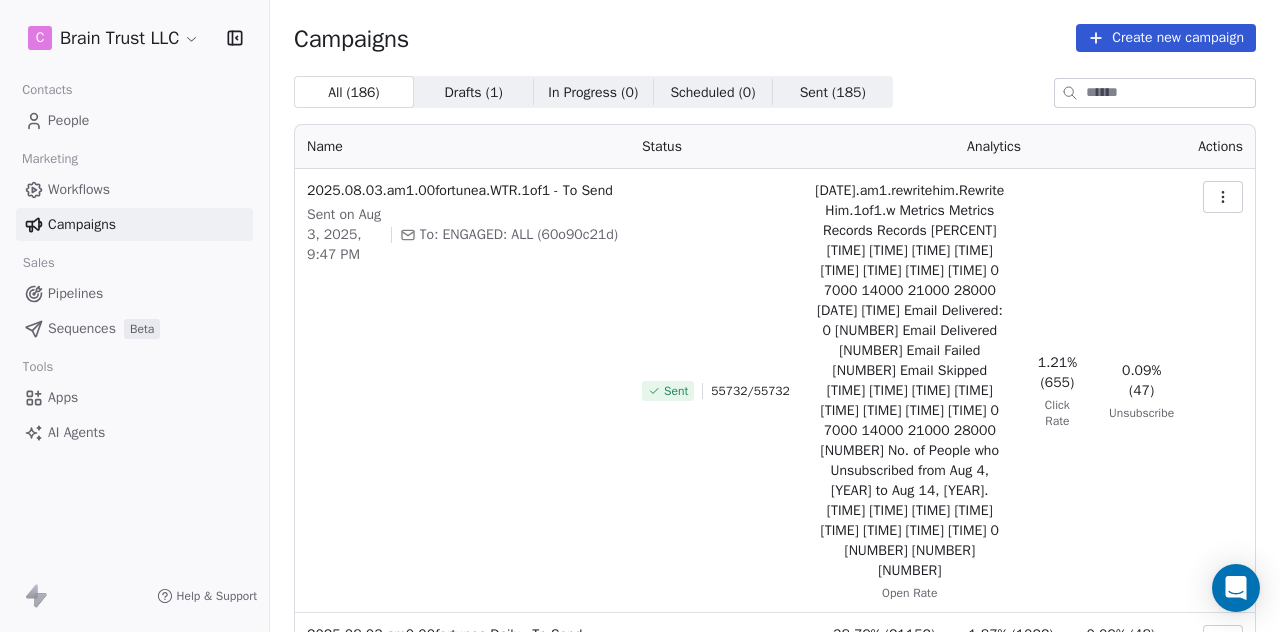click 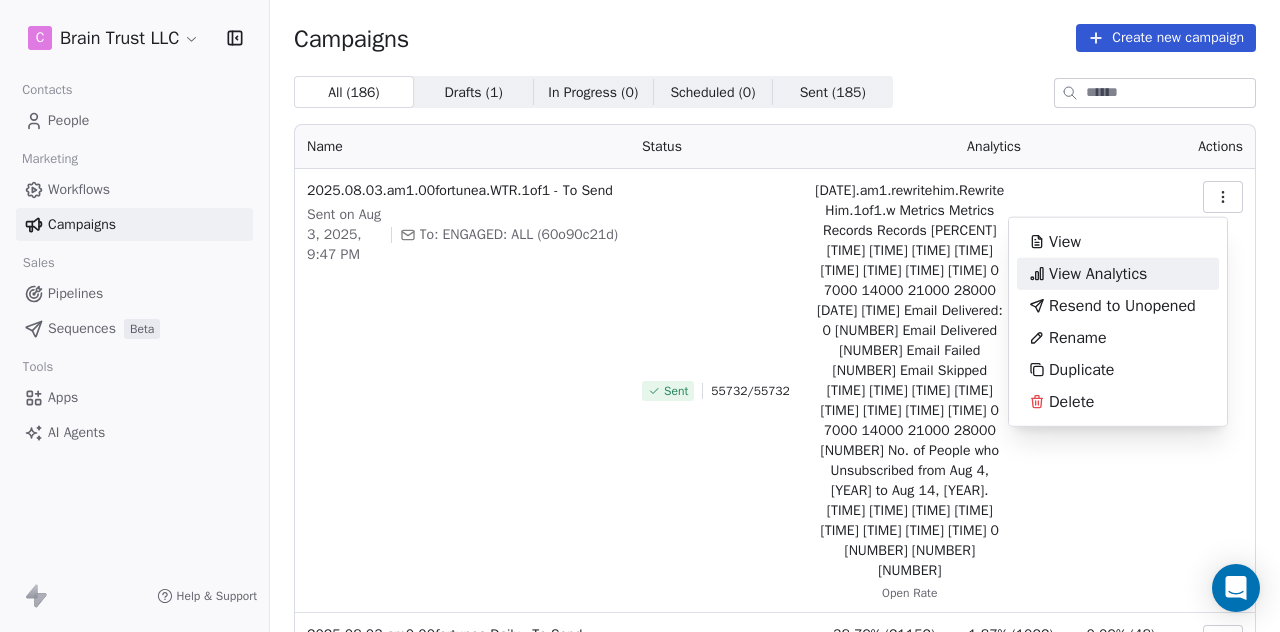 click on "View Analytics" at bounding box center (1098, 274) 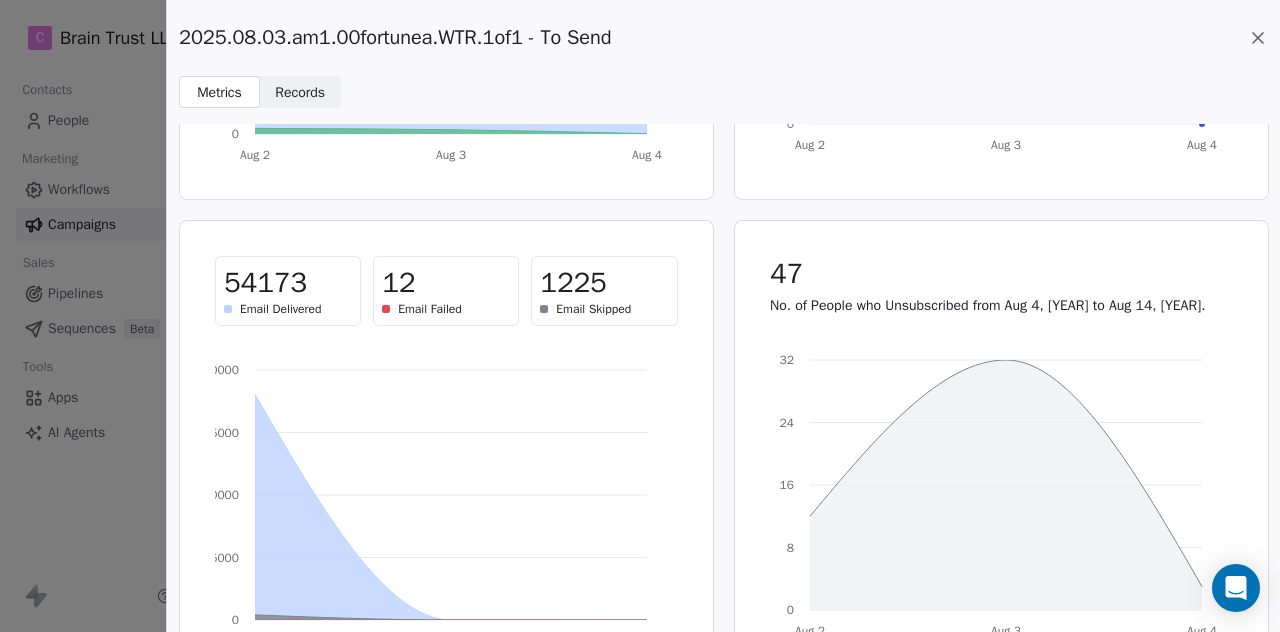 scroll, scrollTop: 402, scrollLeft: 0, axis: vertical 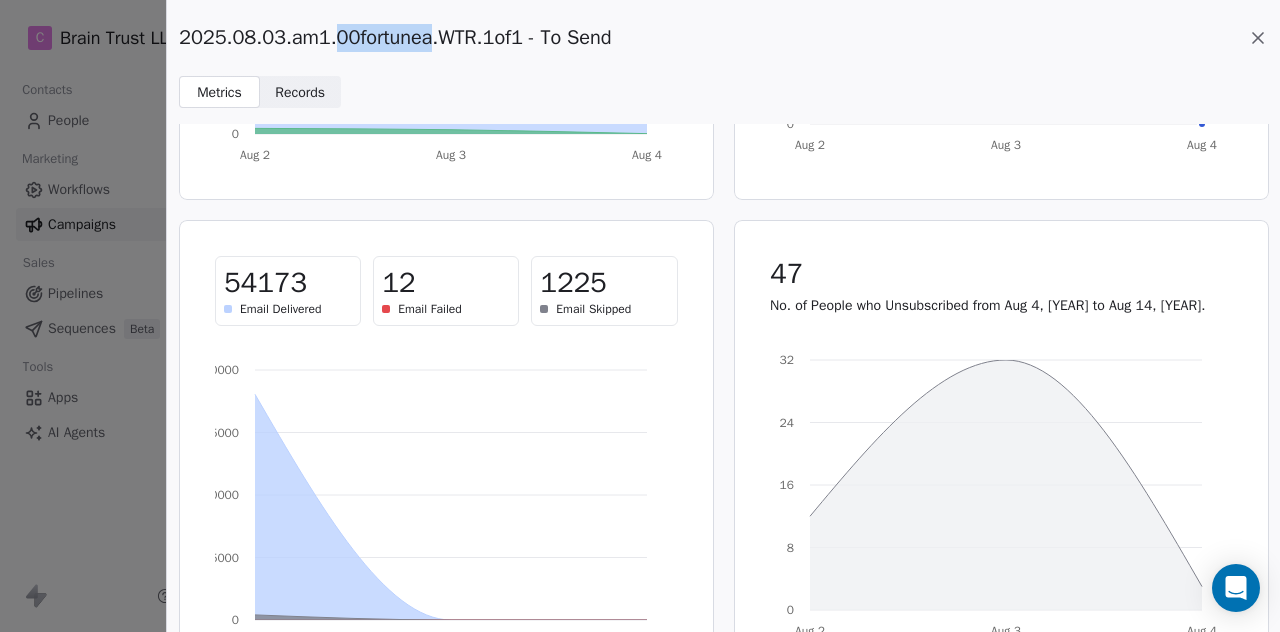 drag, startPoint x: 428, startPoint y: 39, endPoint x: 326, endPoint y: 37, distance: 102.01961 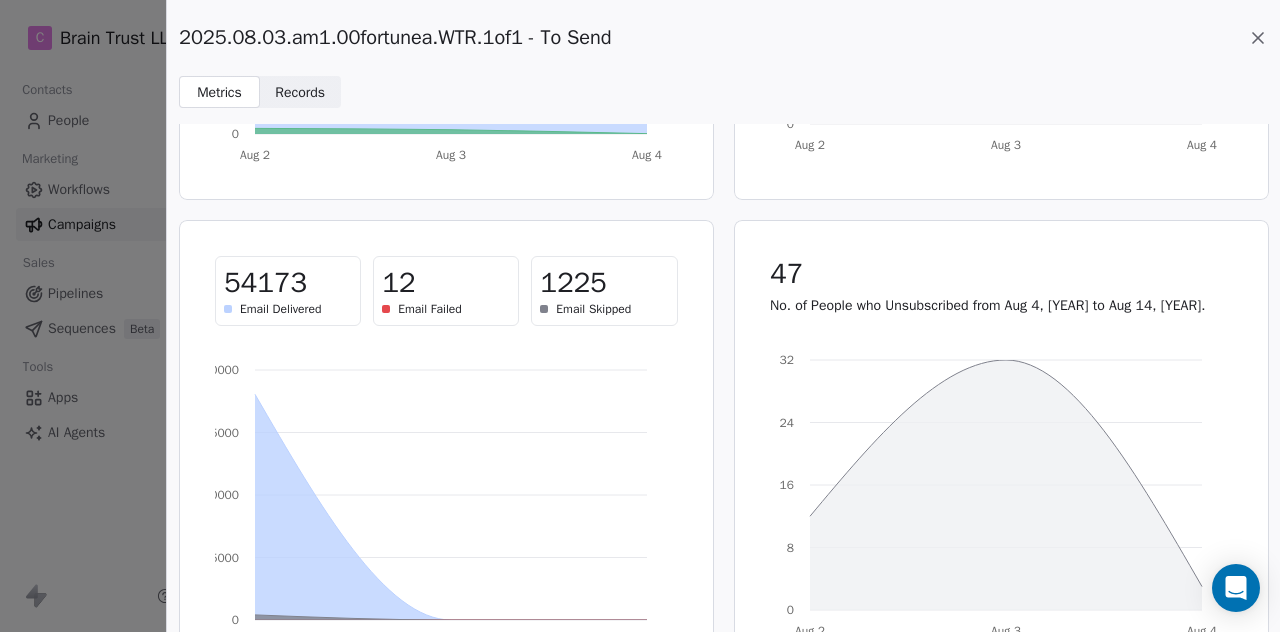 click 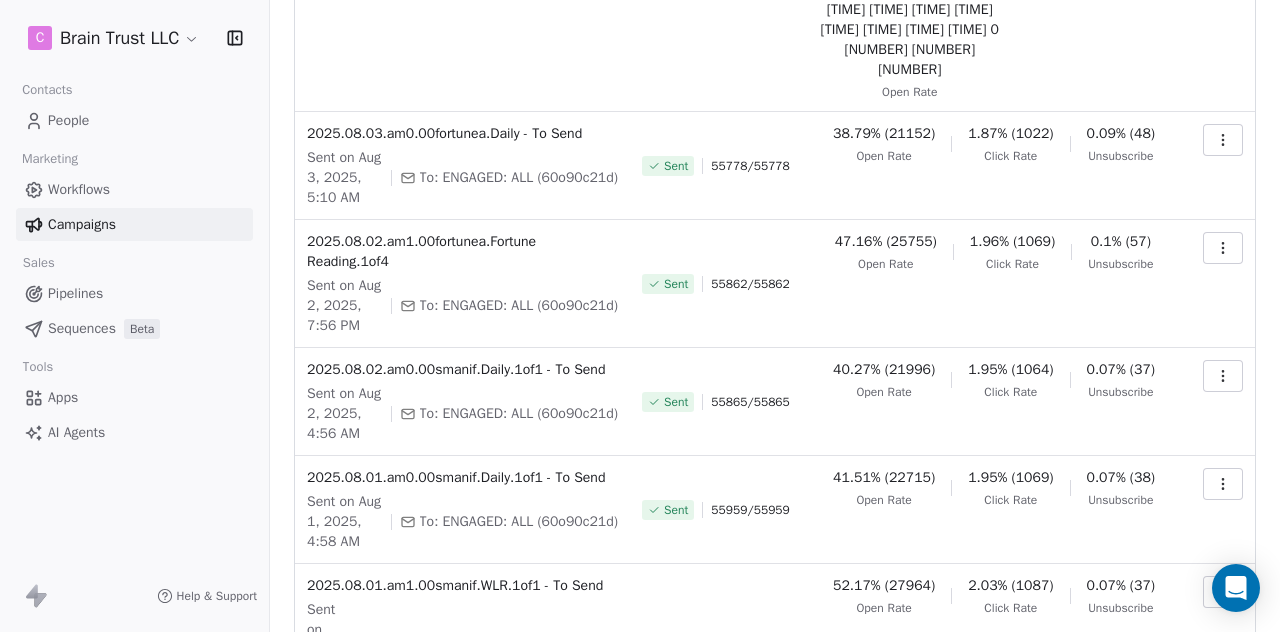 click on "Previous" at bounding box center [1068, 1271] 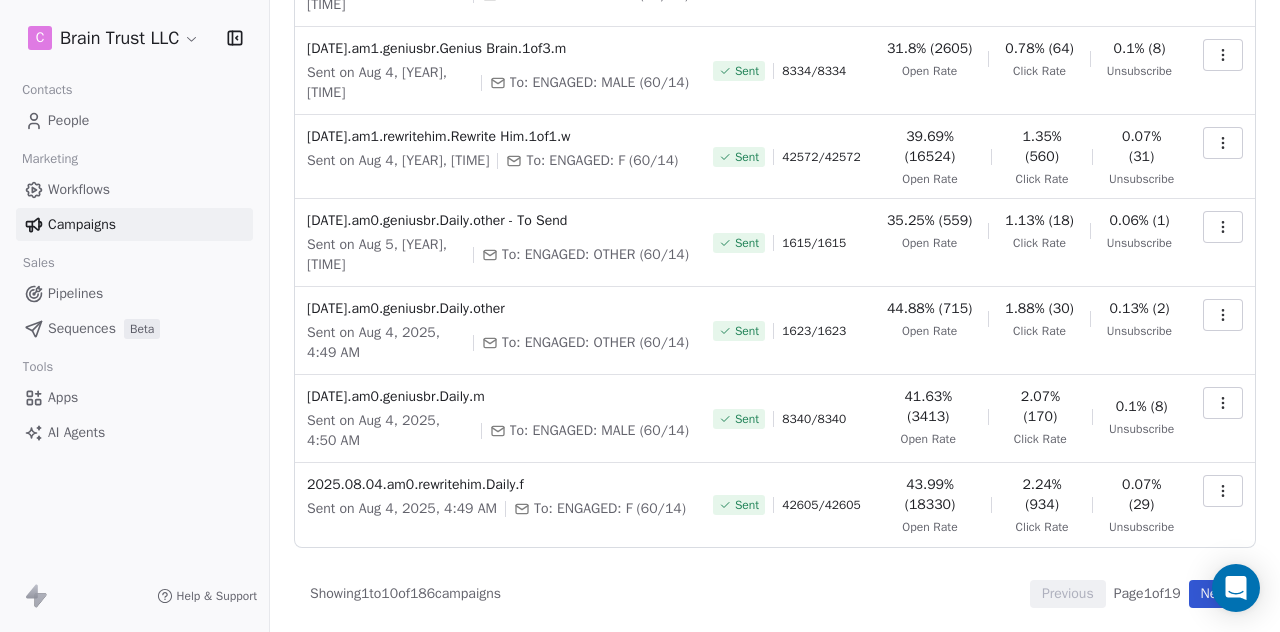 scroll, scrollTop: 493, scrollLeft: 0, axis: vertical 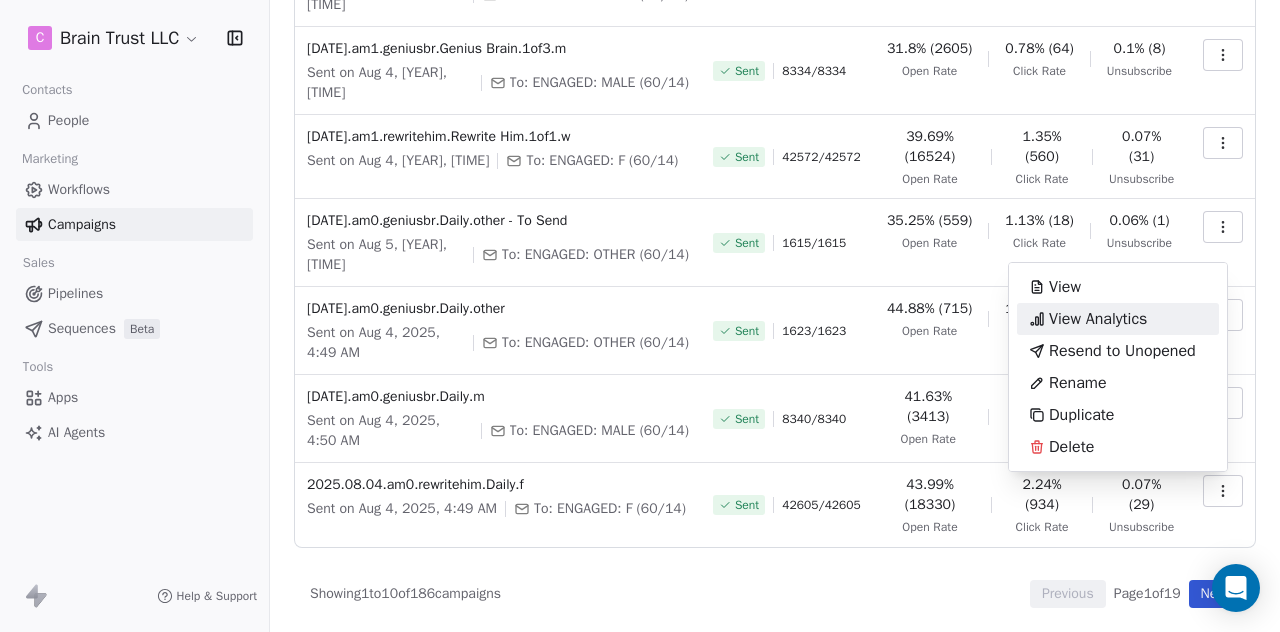 click on "View Analytics" at bounding box center (1098, 319) 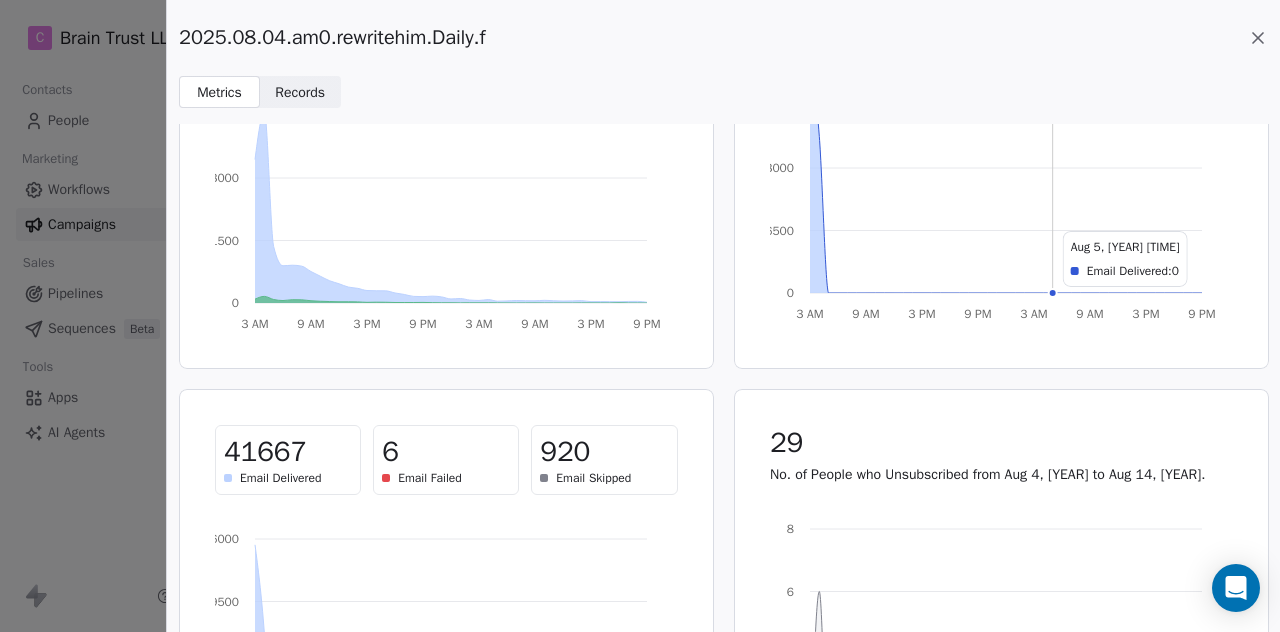 scroll, scrollTop: 253, scrollLeft: 0, axis: vertical 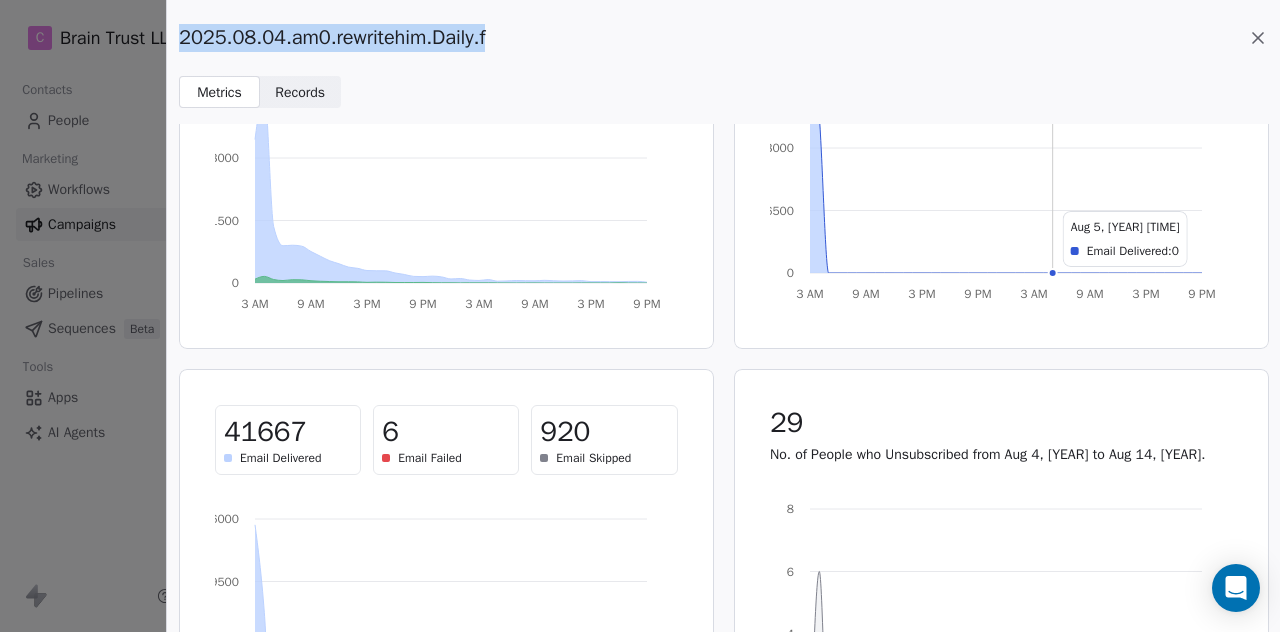 drag, startPoint x: 500, startPoint y: 35, endPoint x: 169, endPoint y: 36, distance: 331.0015 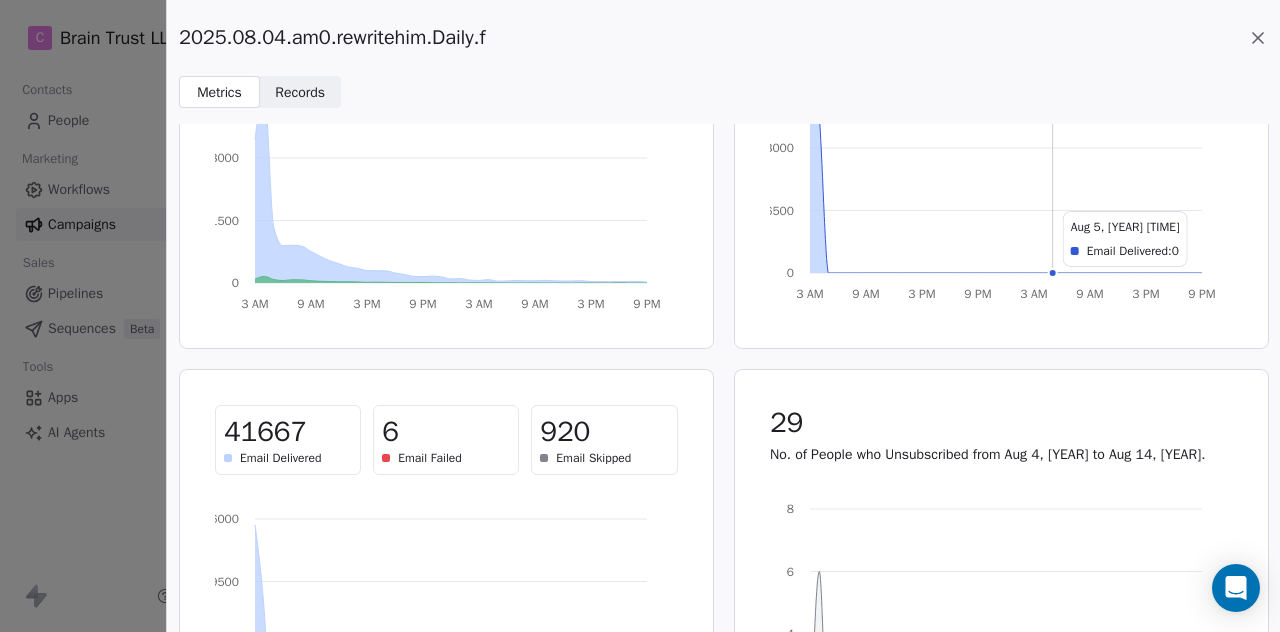click 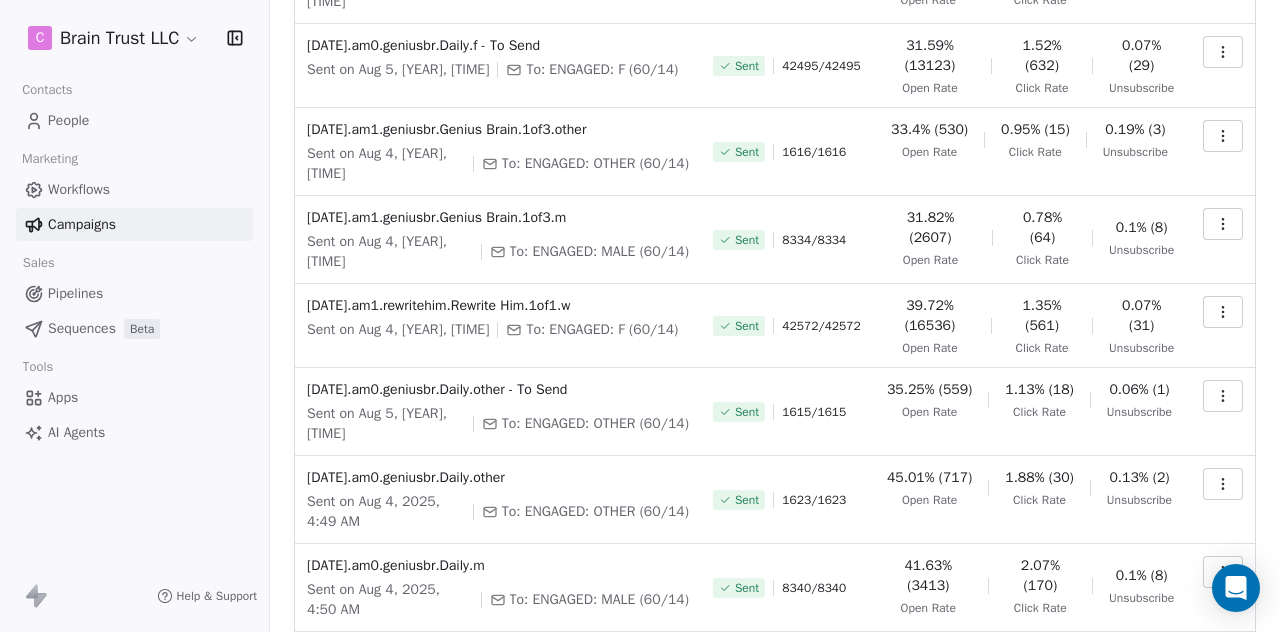 scroll, scrollTop: 315, scrollLeft: 0, axis: vertical 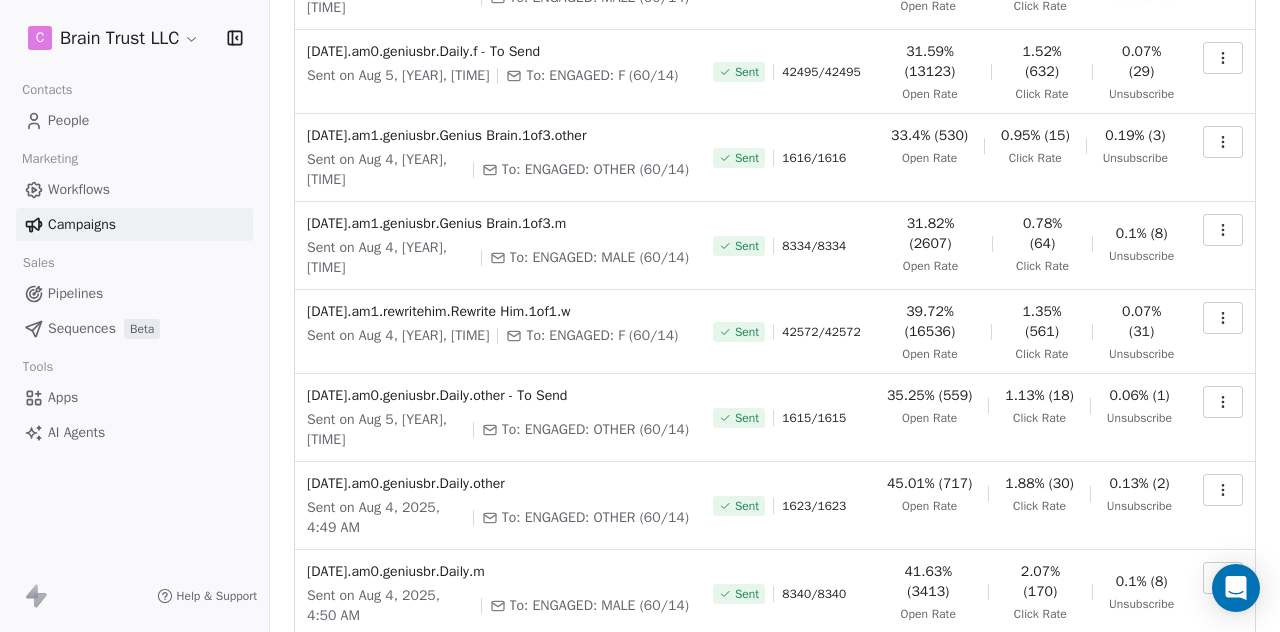 click at bounding box center (1223, 318) 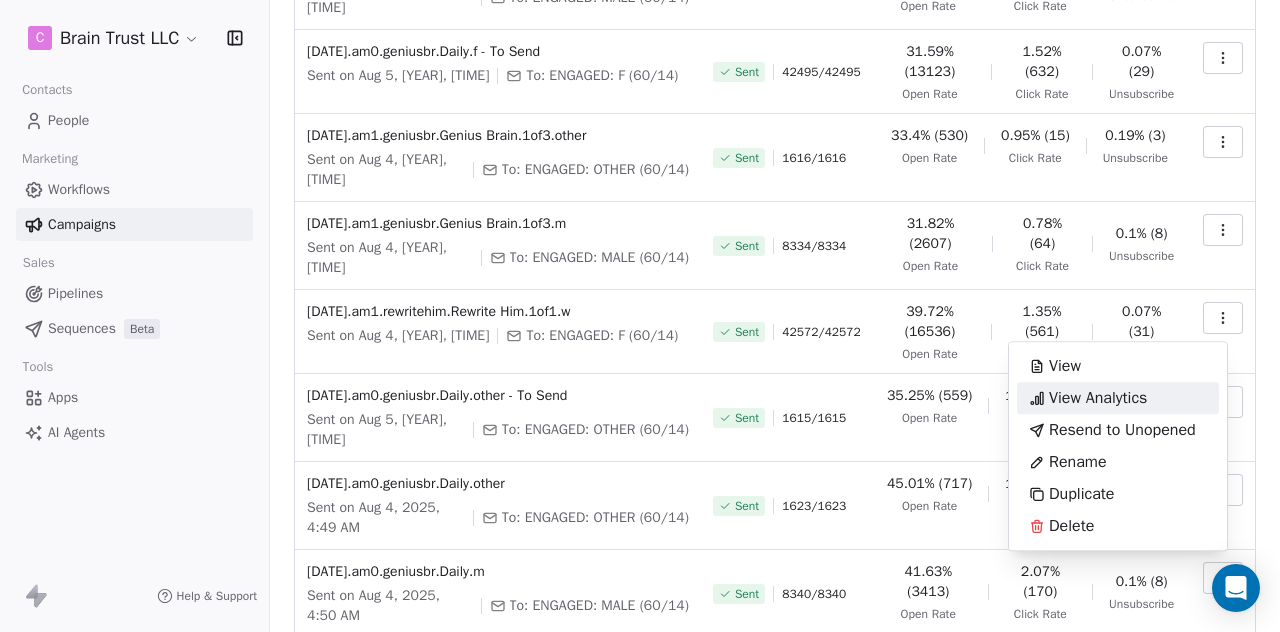 click on "View Analytics" at bounding box center [1098, 398] 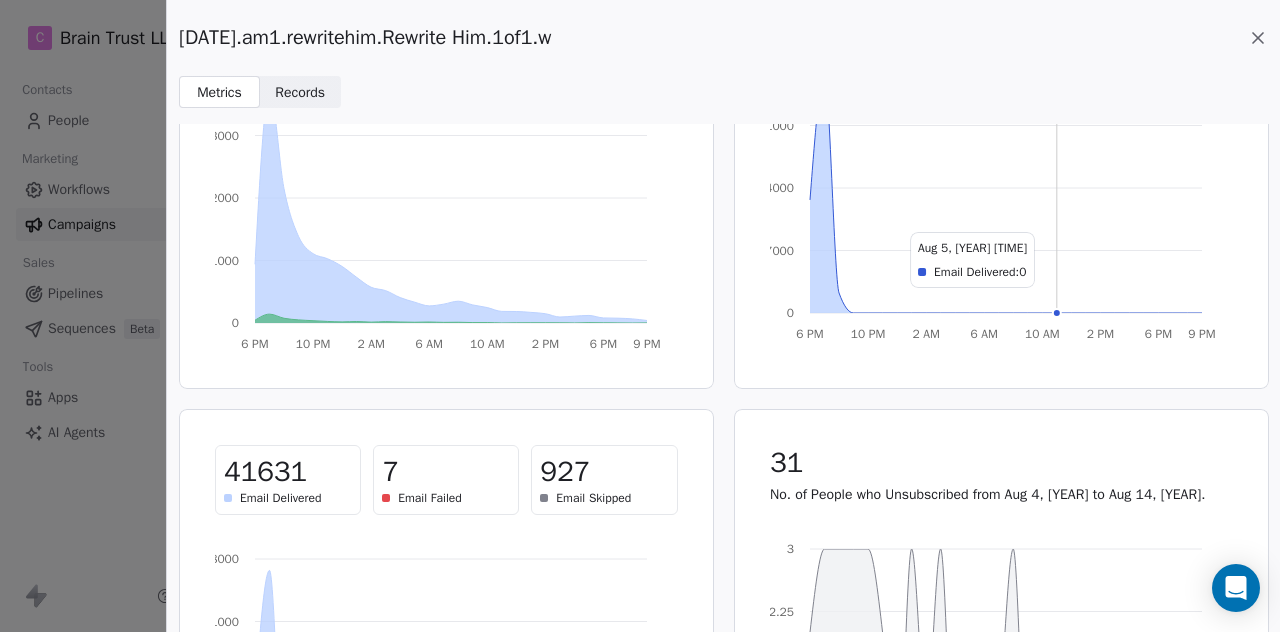 scroll, scrollTop: 218, scrollLeft: 0, axis: vertical 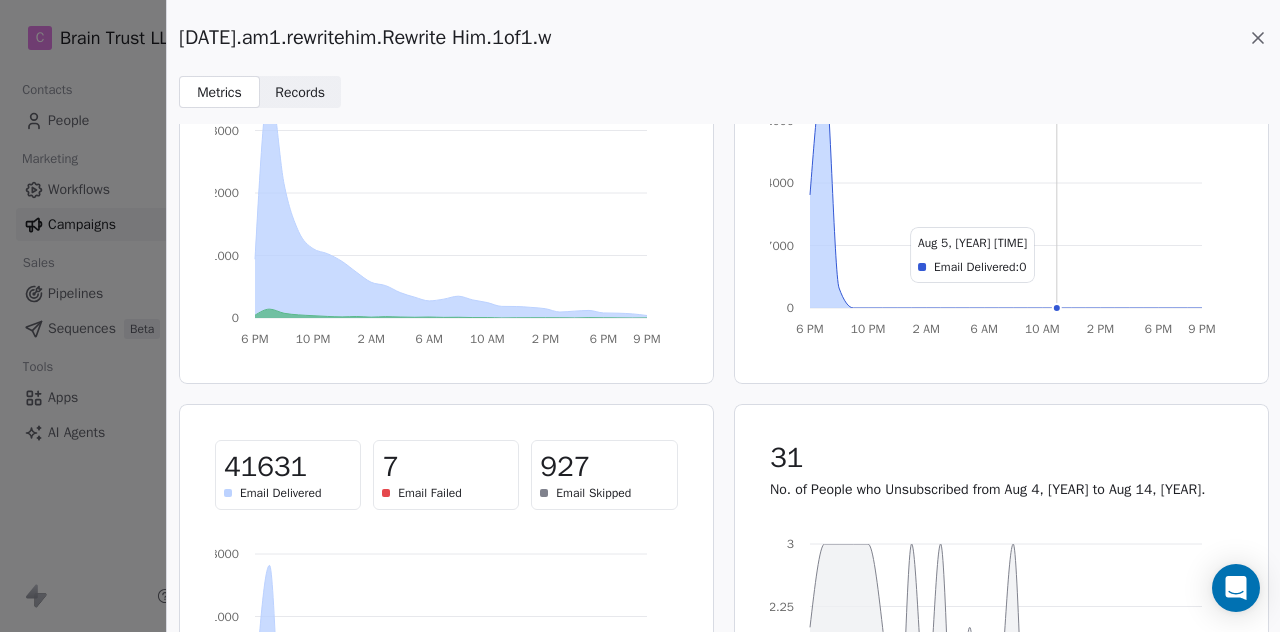 drag, startPoint x: 606, startPoint y: 29, endPoint x: 157, endPoint y: 41, distance: 449.16034 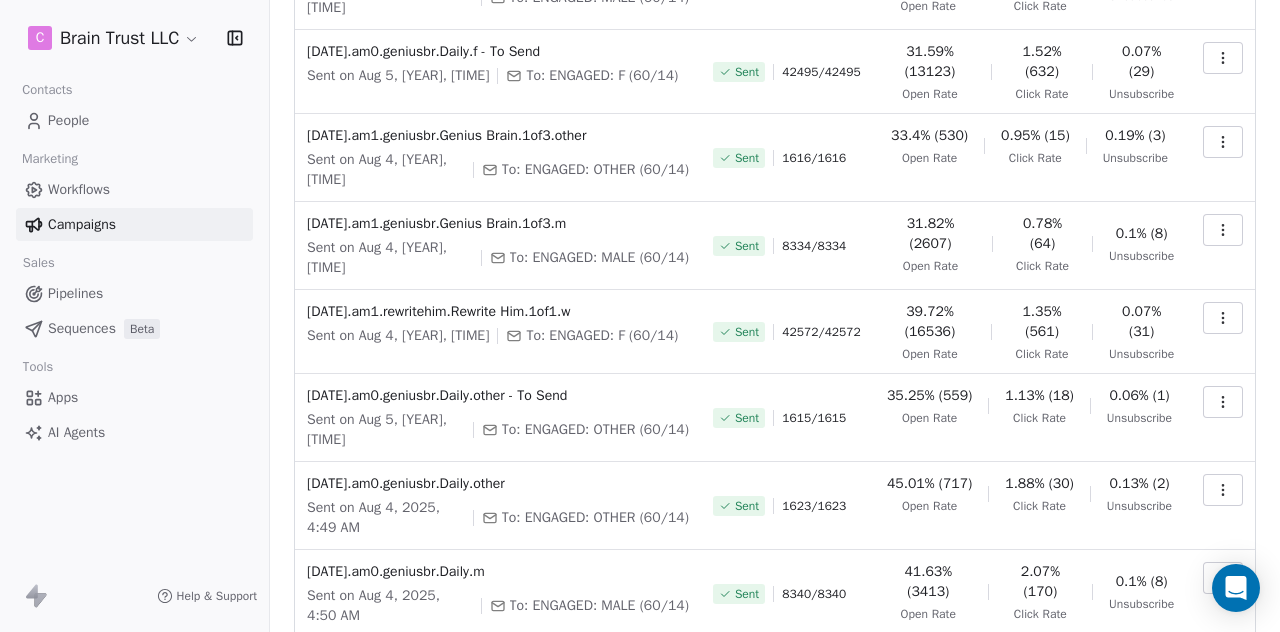 click 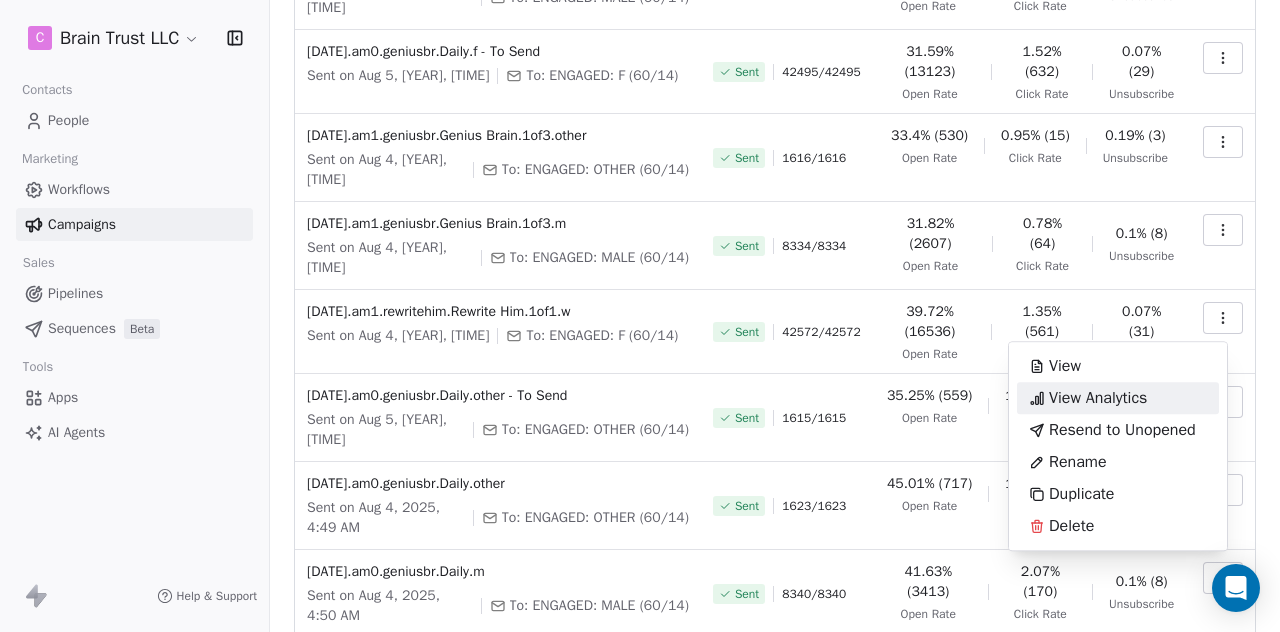 click on "View Analytics" at bounding box center (1098, 398) 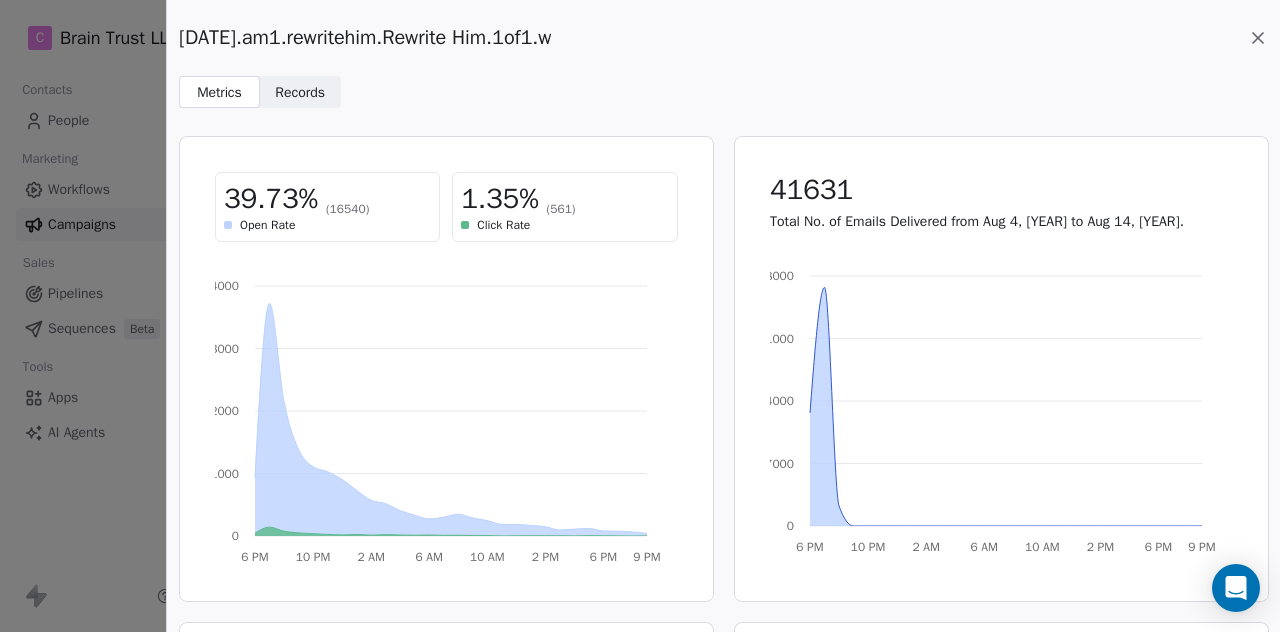 drag, startPoint x: 630, startPoint y: 41, endPoint x: 178, endPoint y: 39, distance: 452.00443 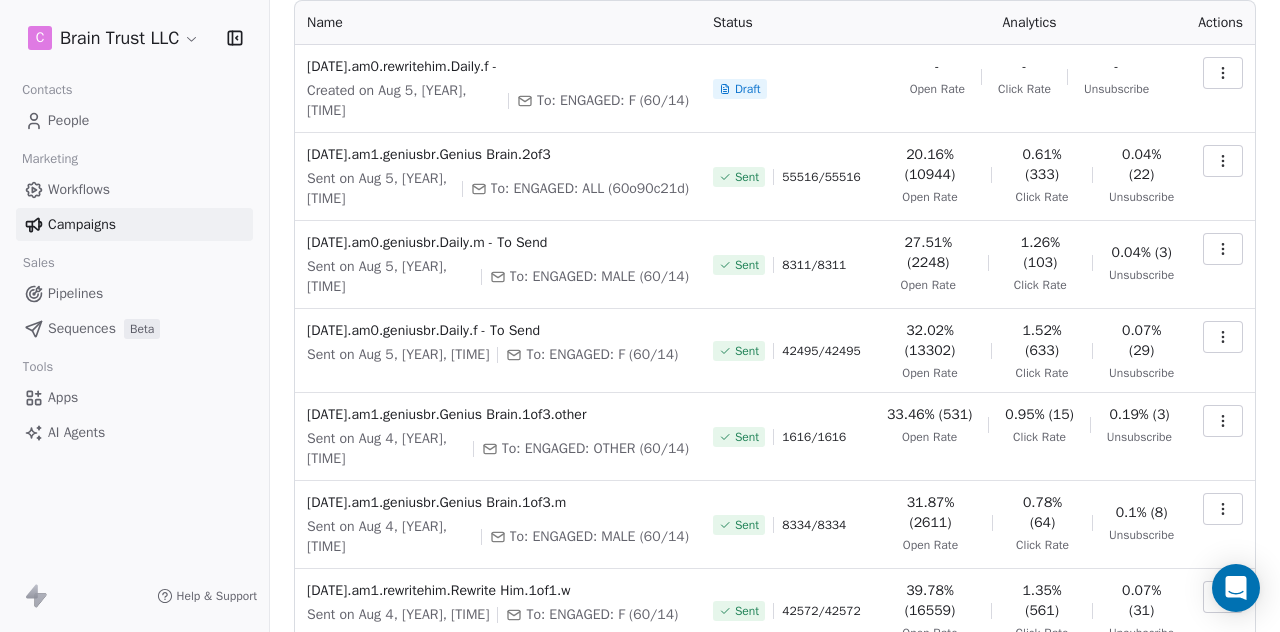 scroll, scrollTop: 123, scrollLeft: 0, axis: vertical 